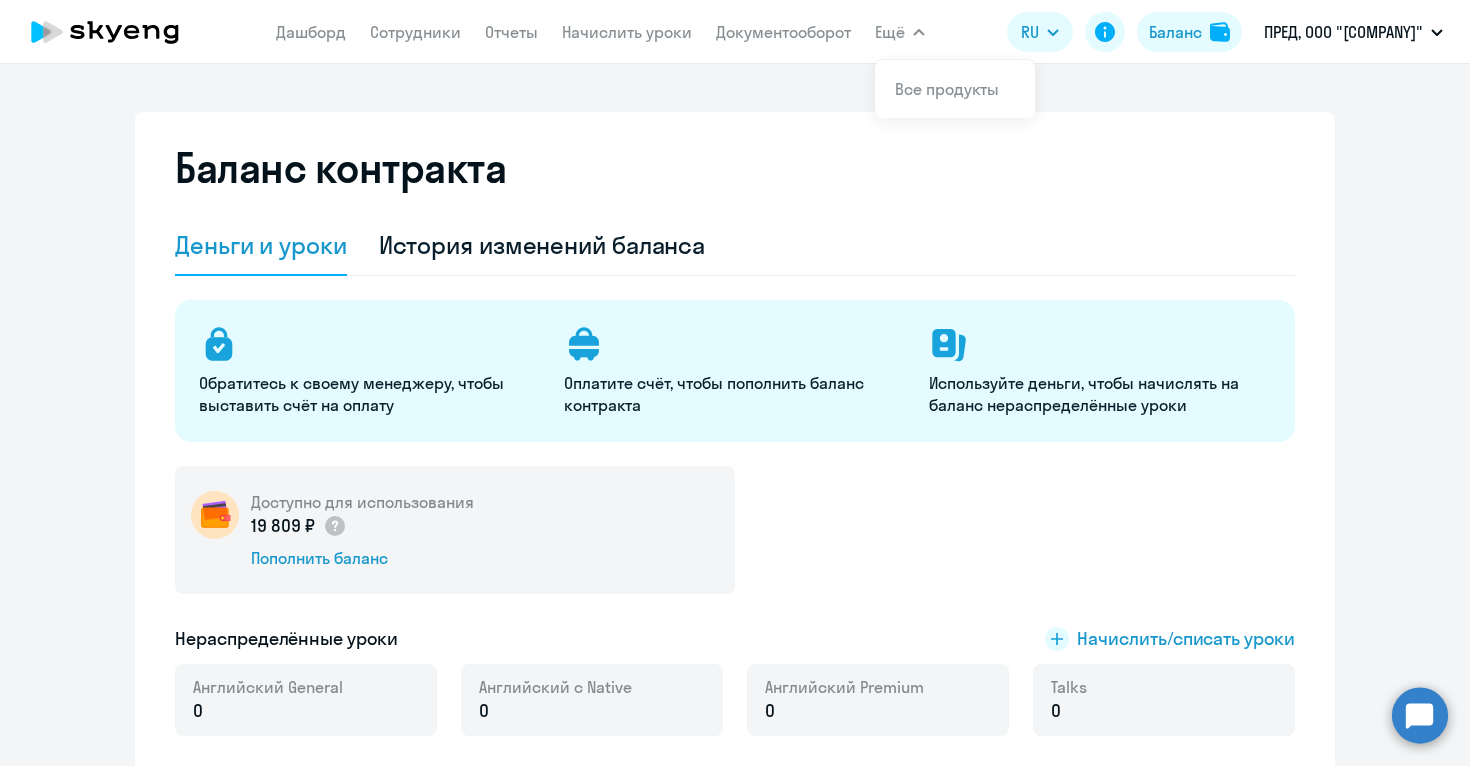 select on "english_adult_not_native_speaker" 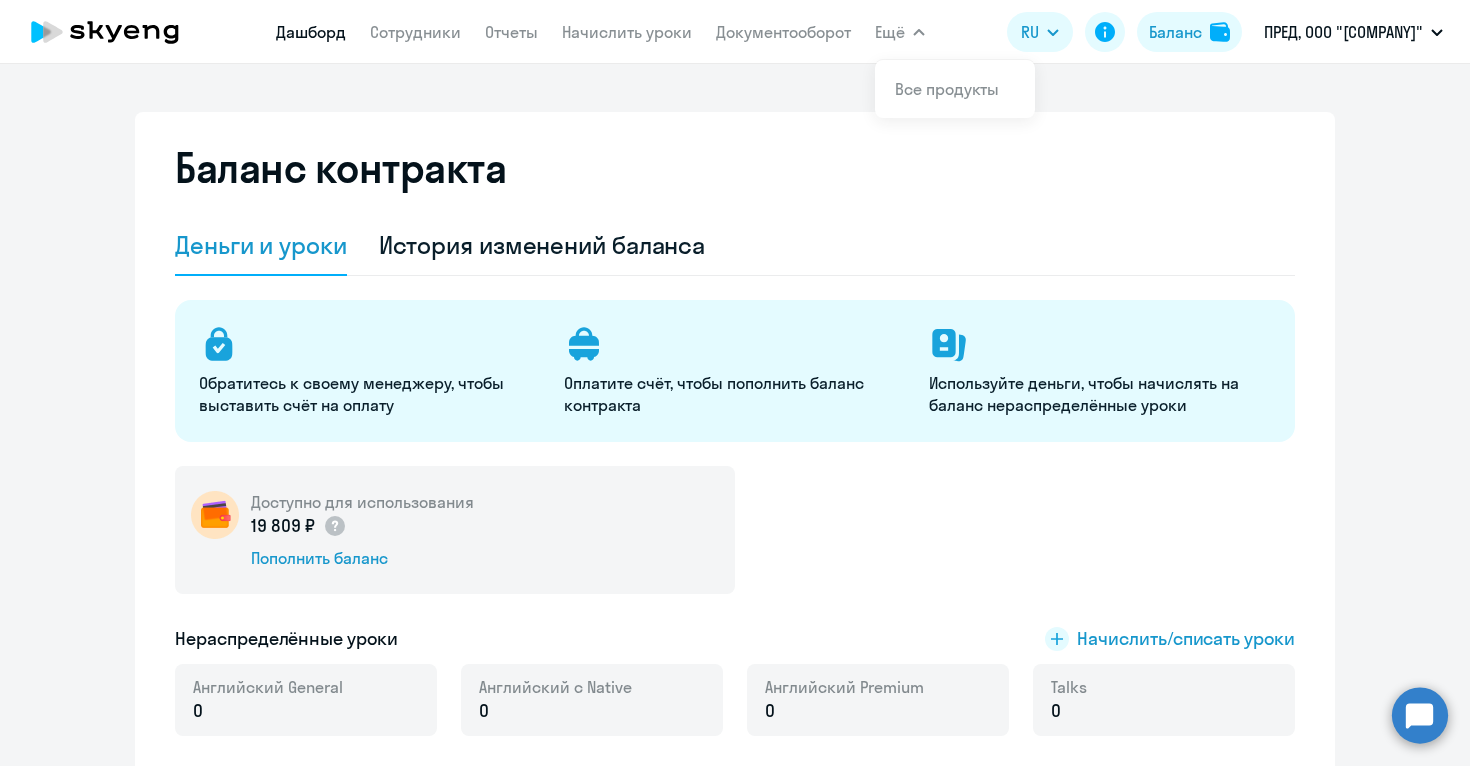 click on "Дашборд" at bounding box center (311, 32) 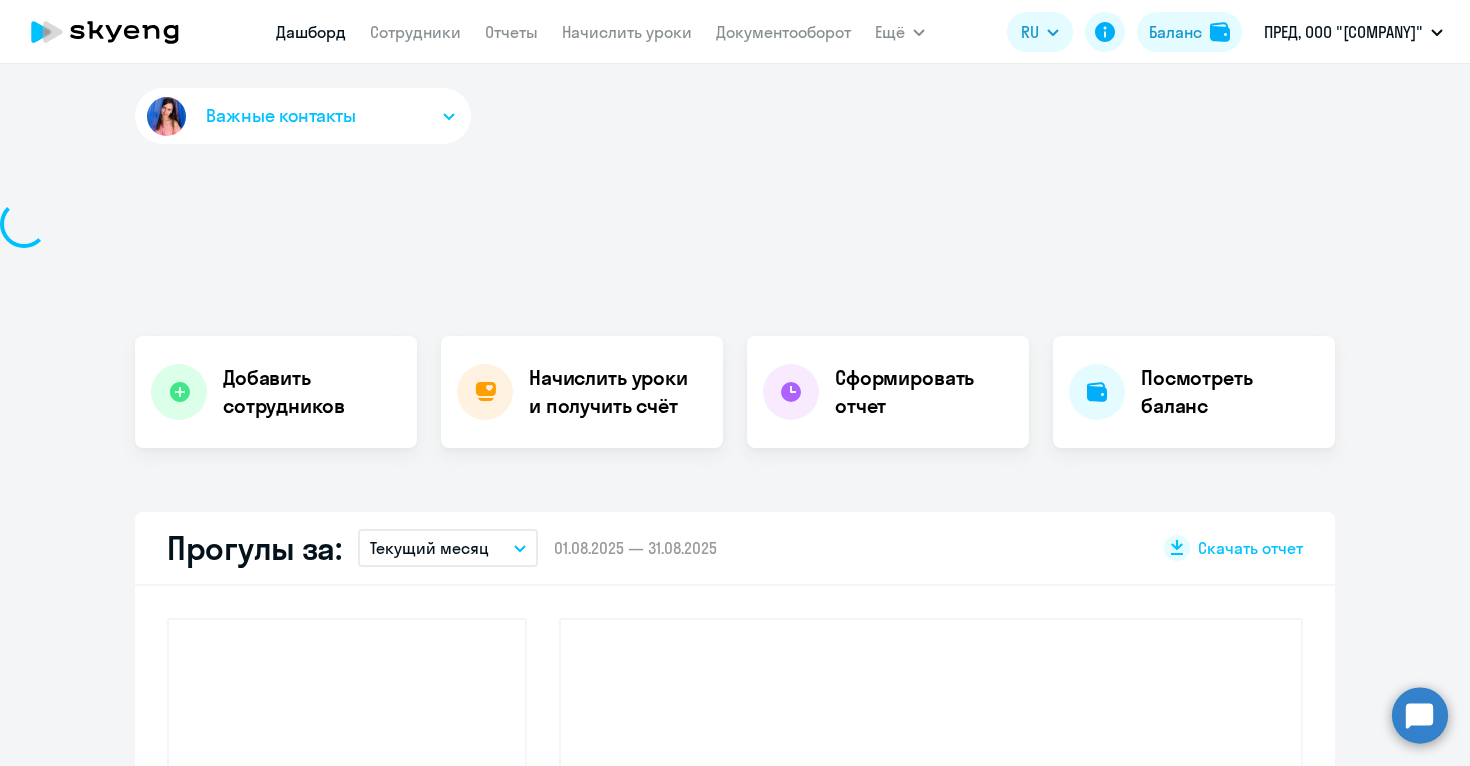 select on "30" 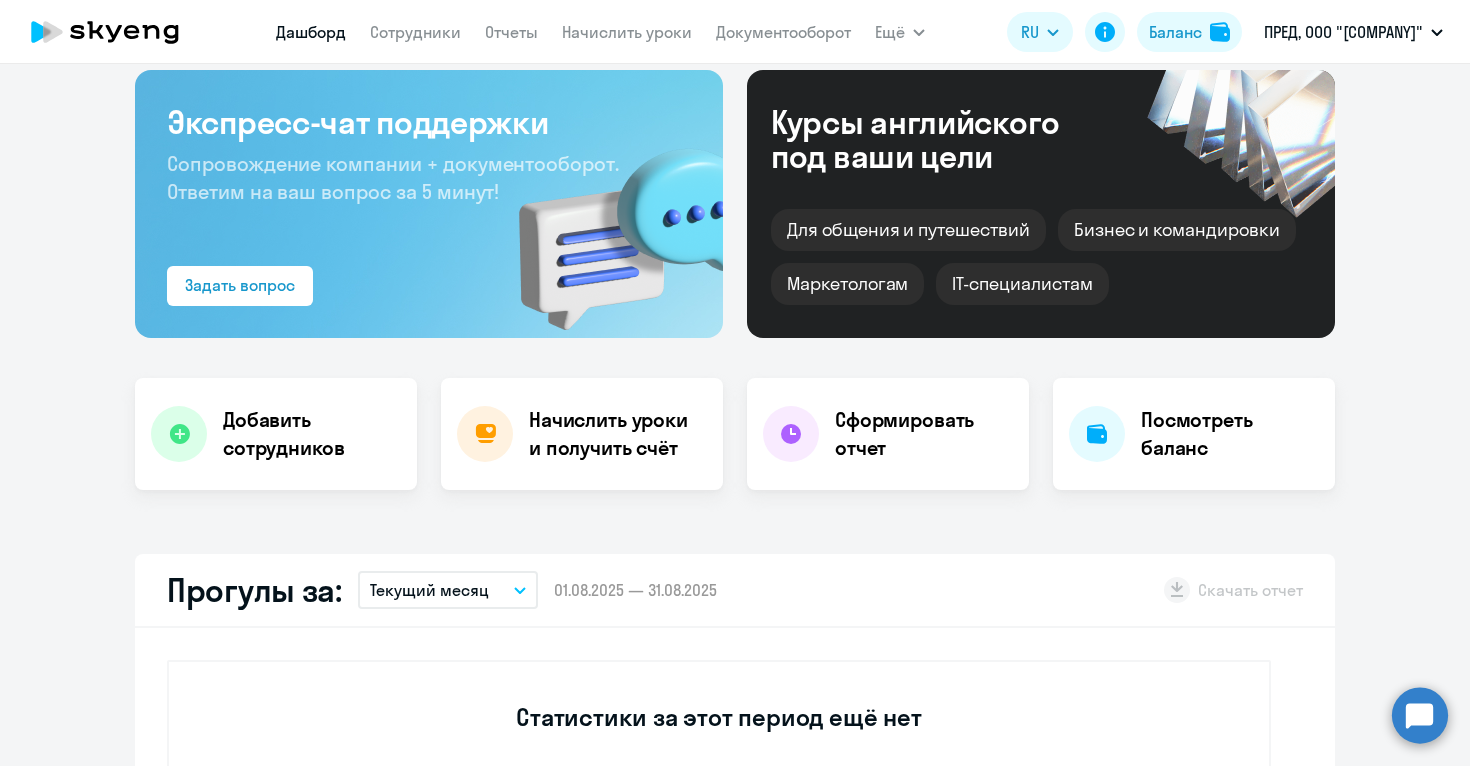 scroll, scrollTop: 83, scrollLeft: 0, axis: vertical 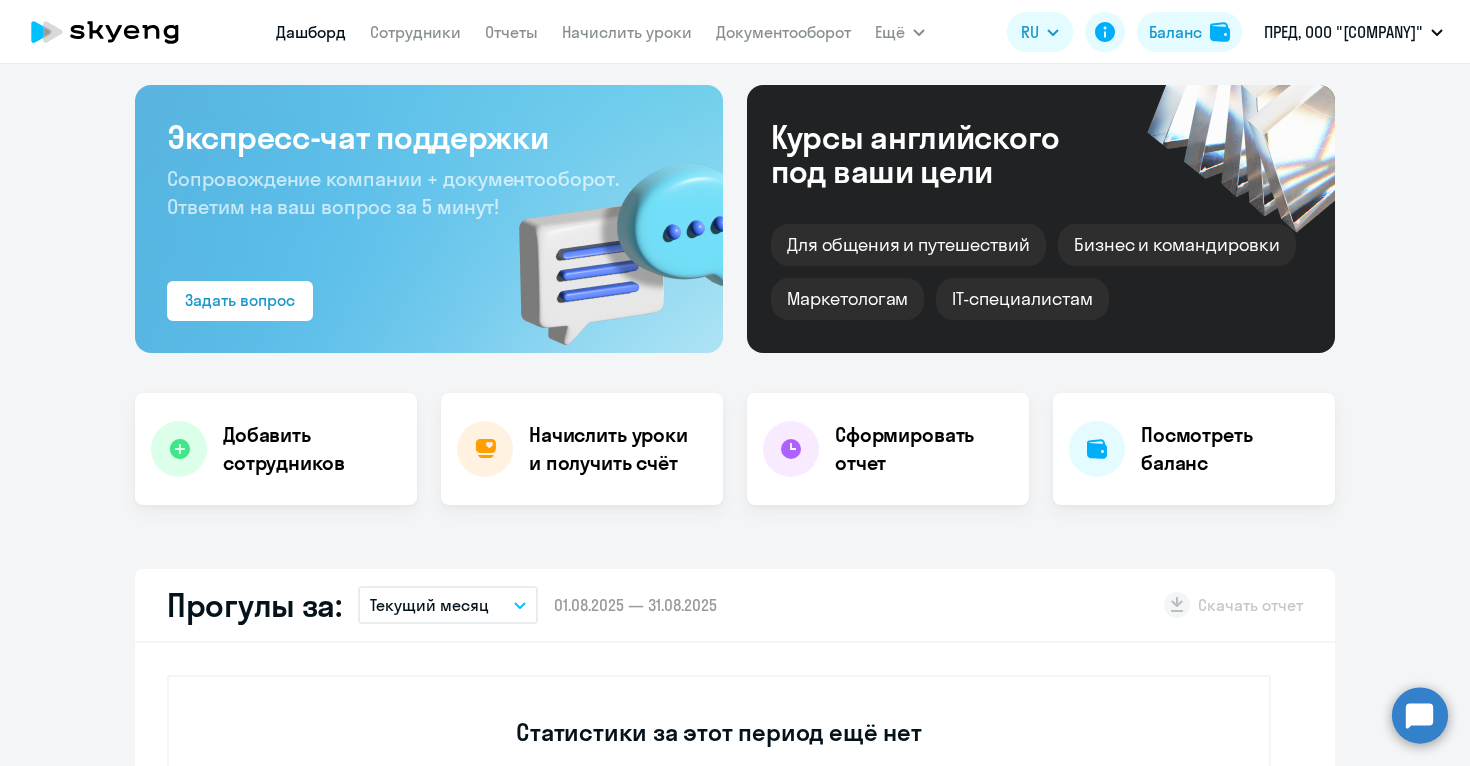 click 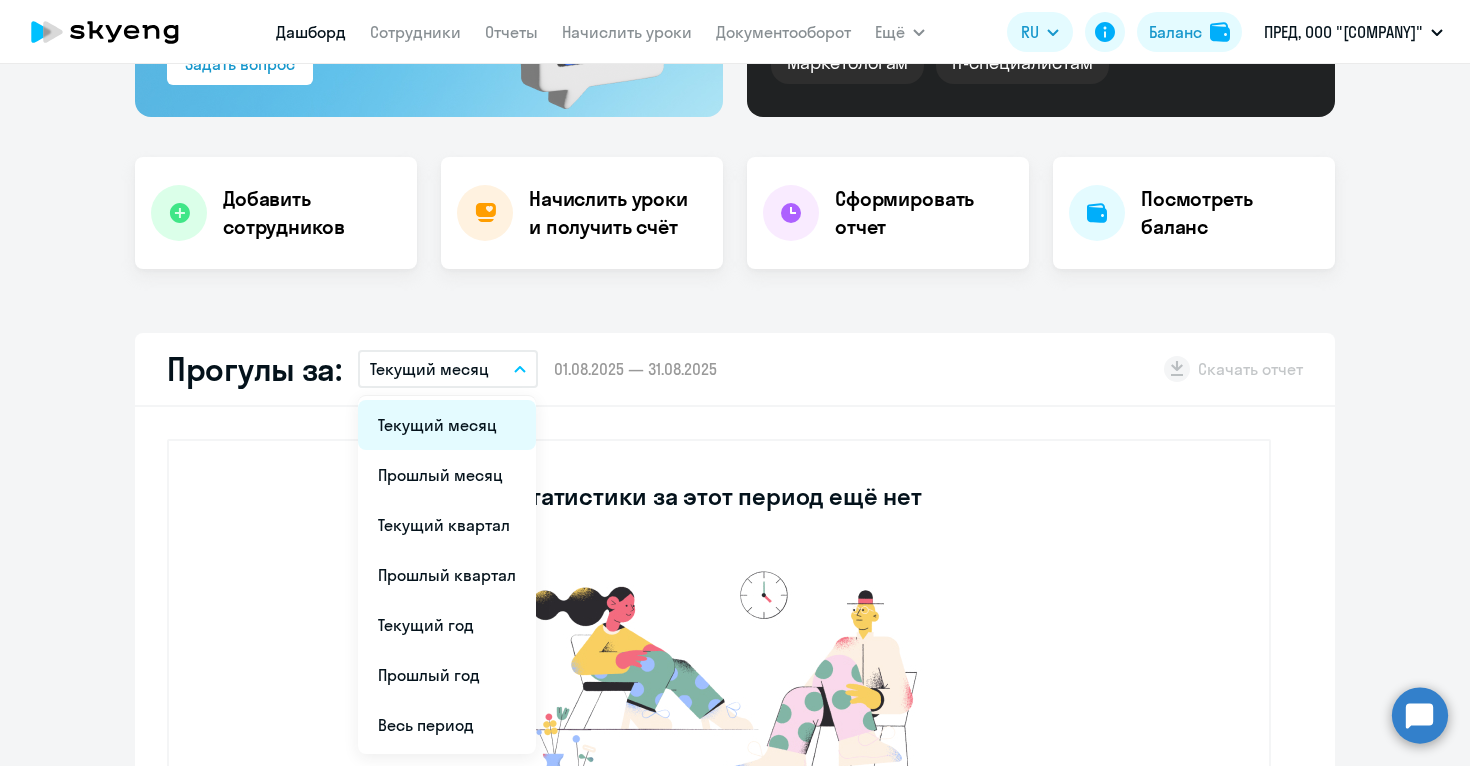 scroll, scrollTop: 341, scrollLeft: 0, axis: vertical 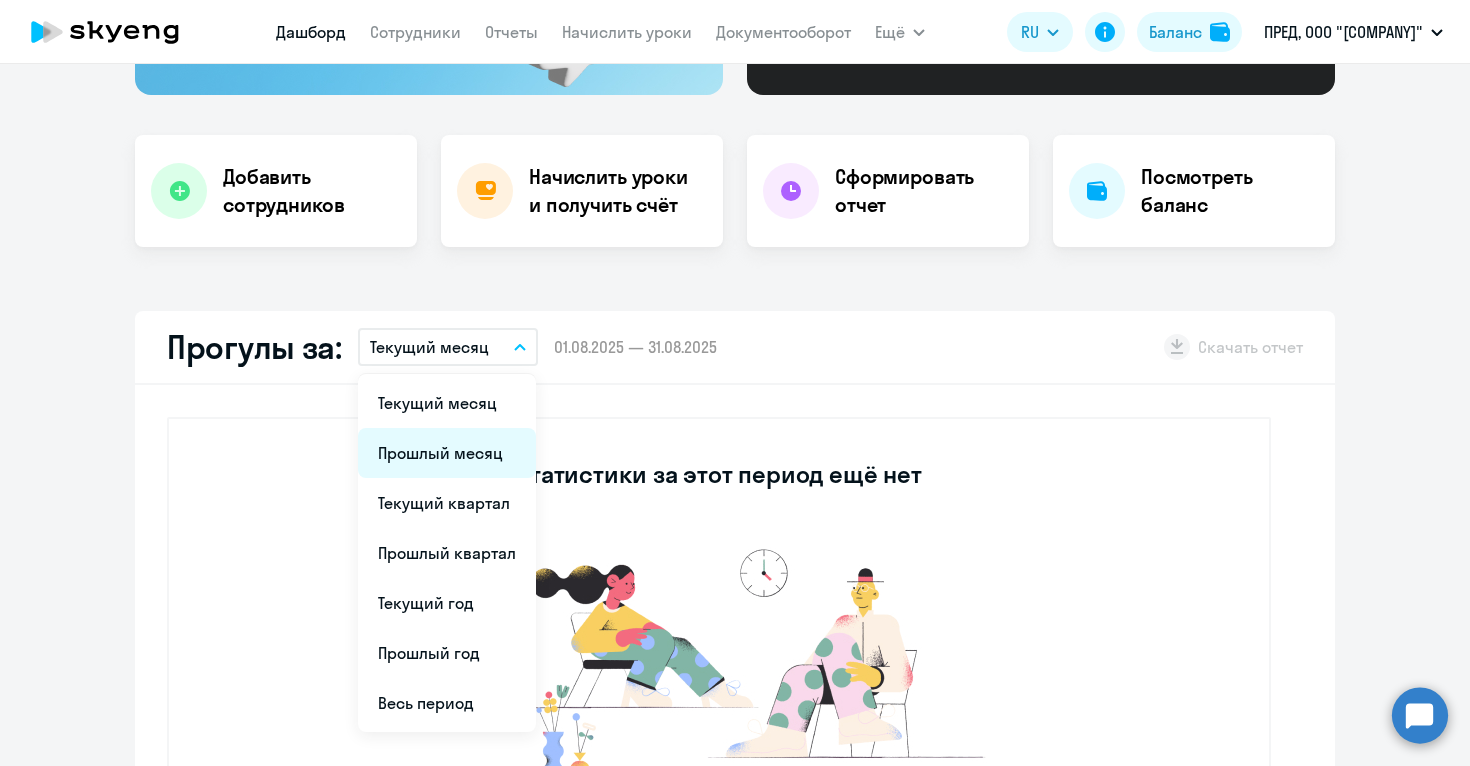 click on "Прошлый месяц" at bounding box center (447, 453) 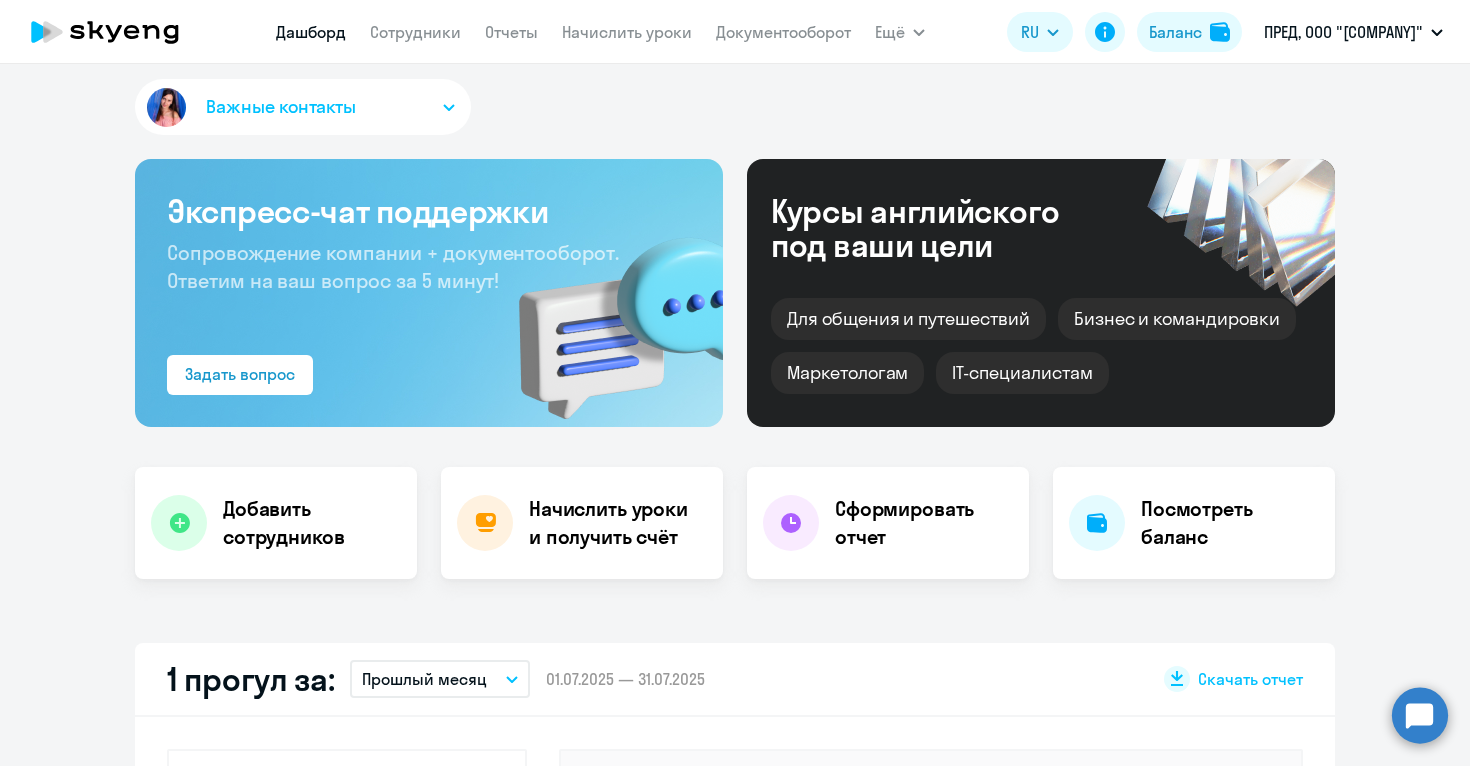scroll, scrollTop: 0, scrollLeft: 0, axis: both 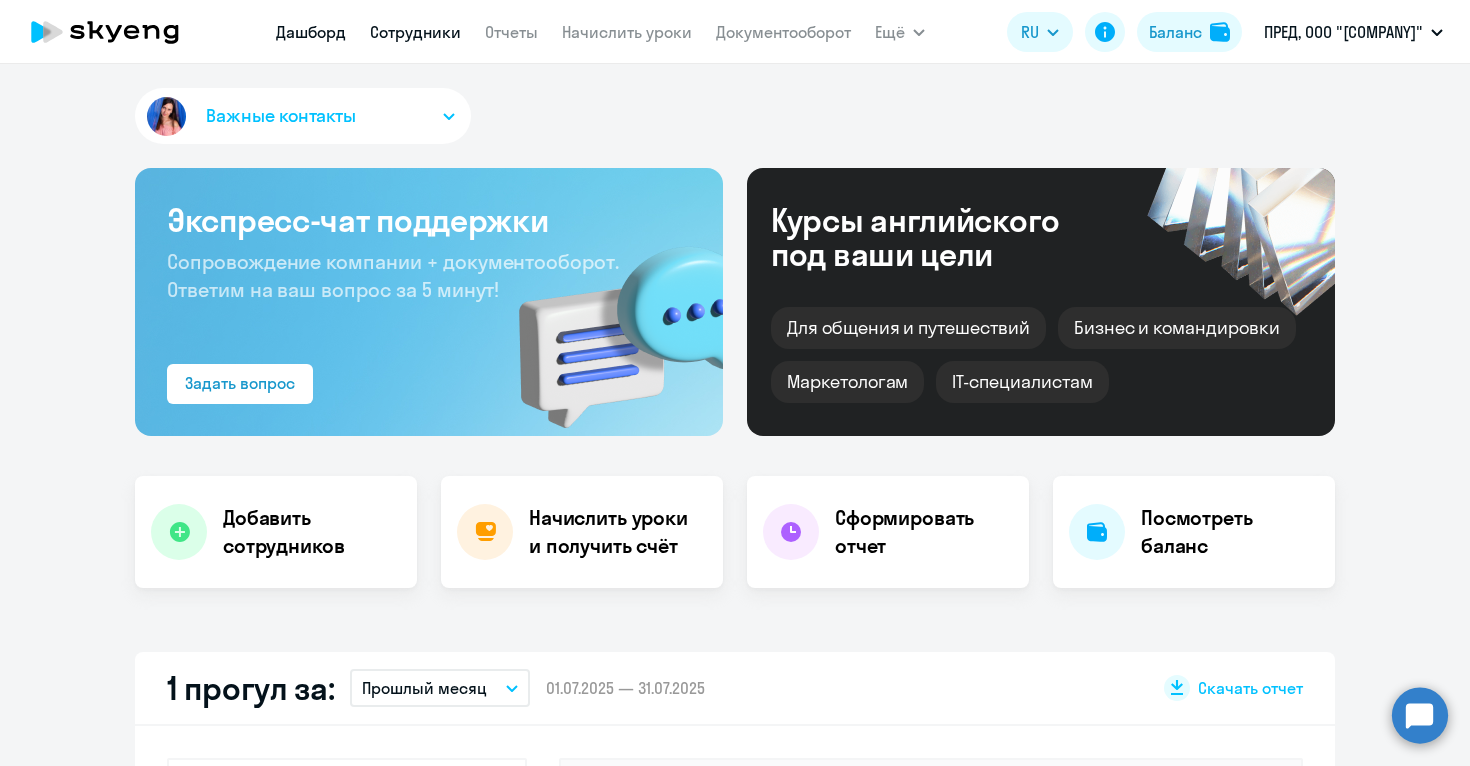 click on "Сотрудники" at bounding box center [415, 32] 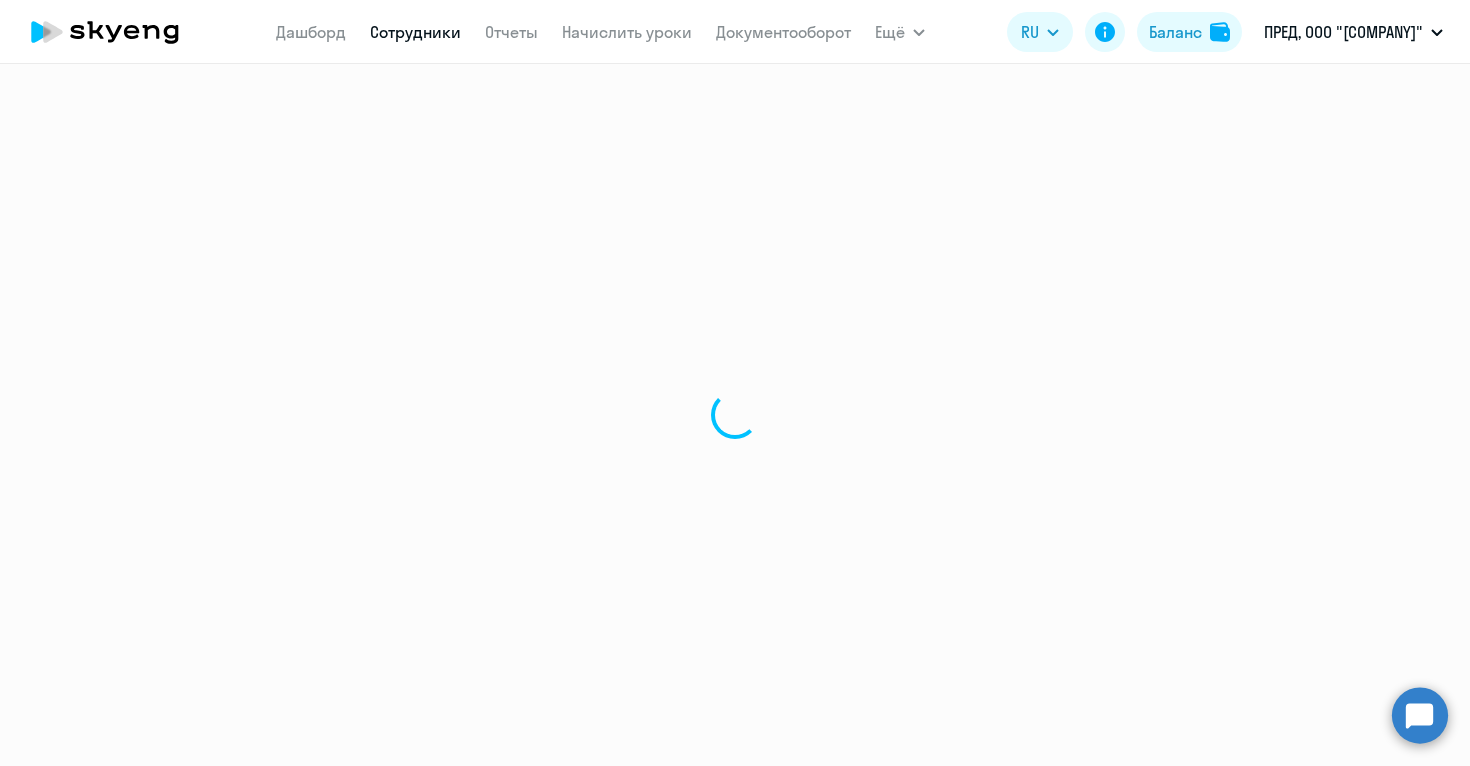 select on "30" 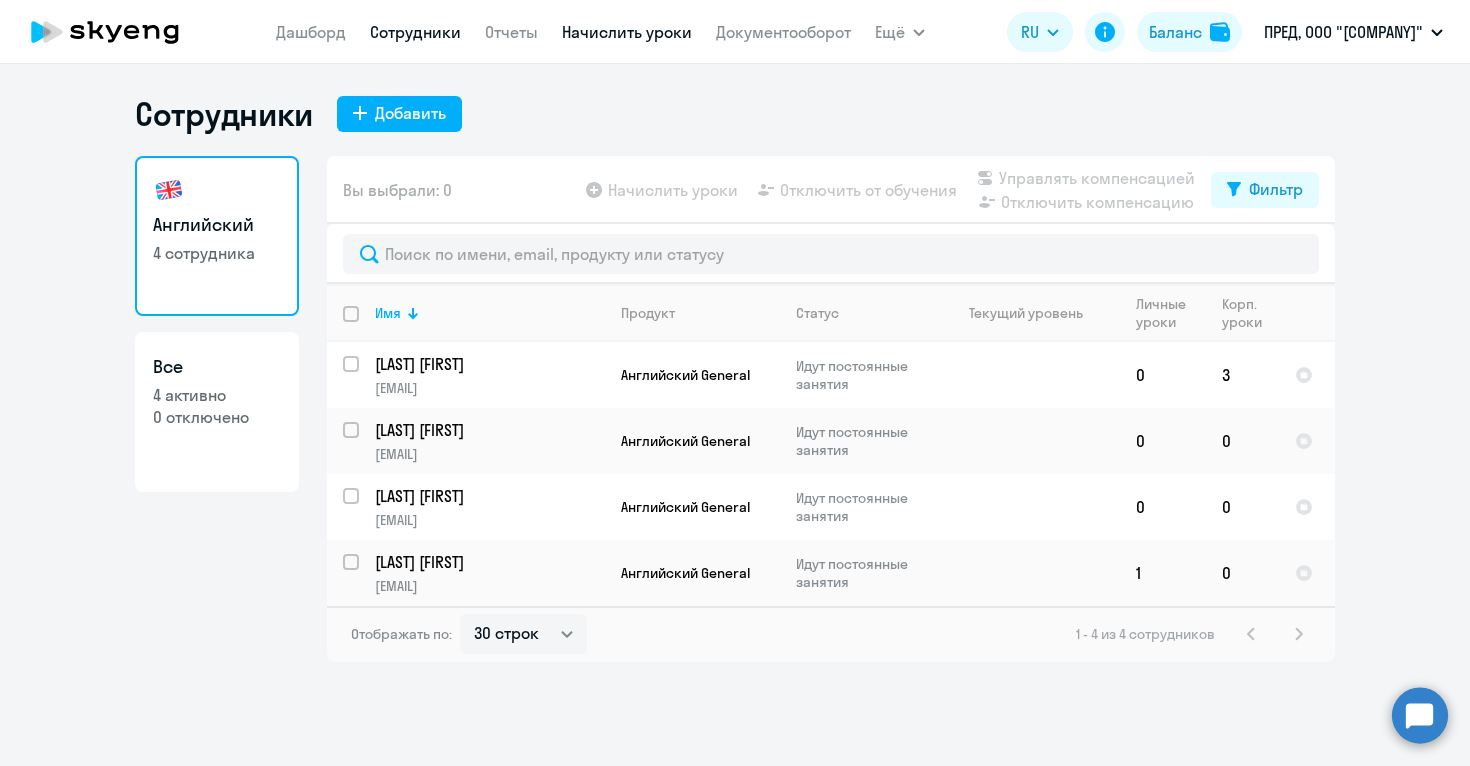 click on "Начислить уроки" at bounding box center (627, 32) 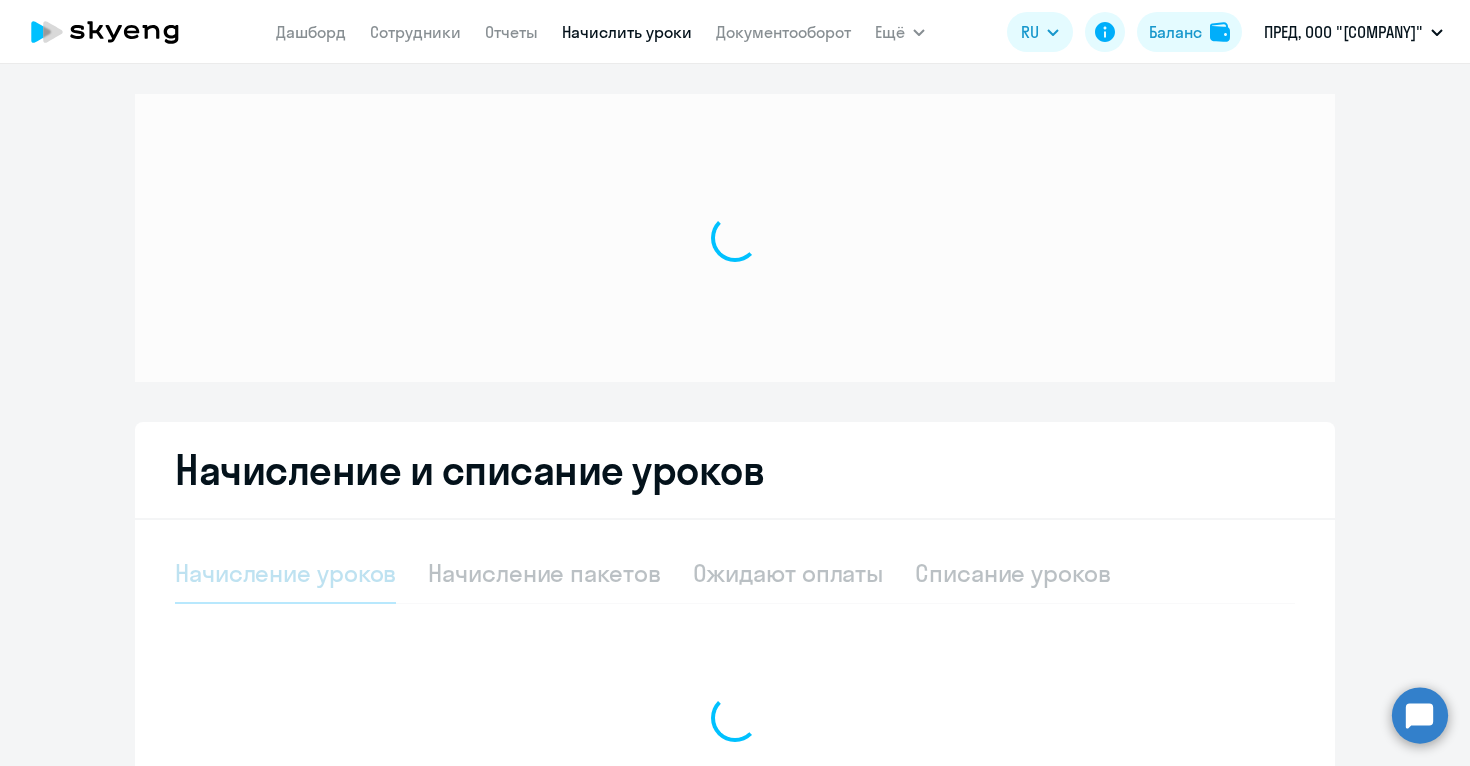 select on "10" 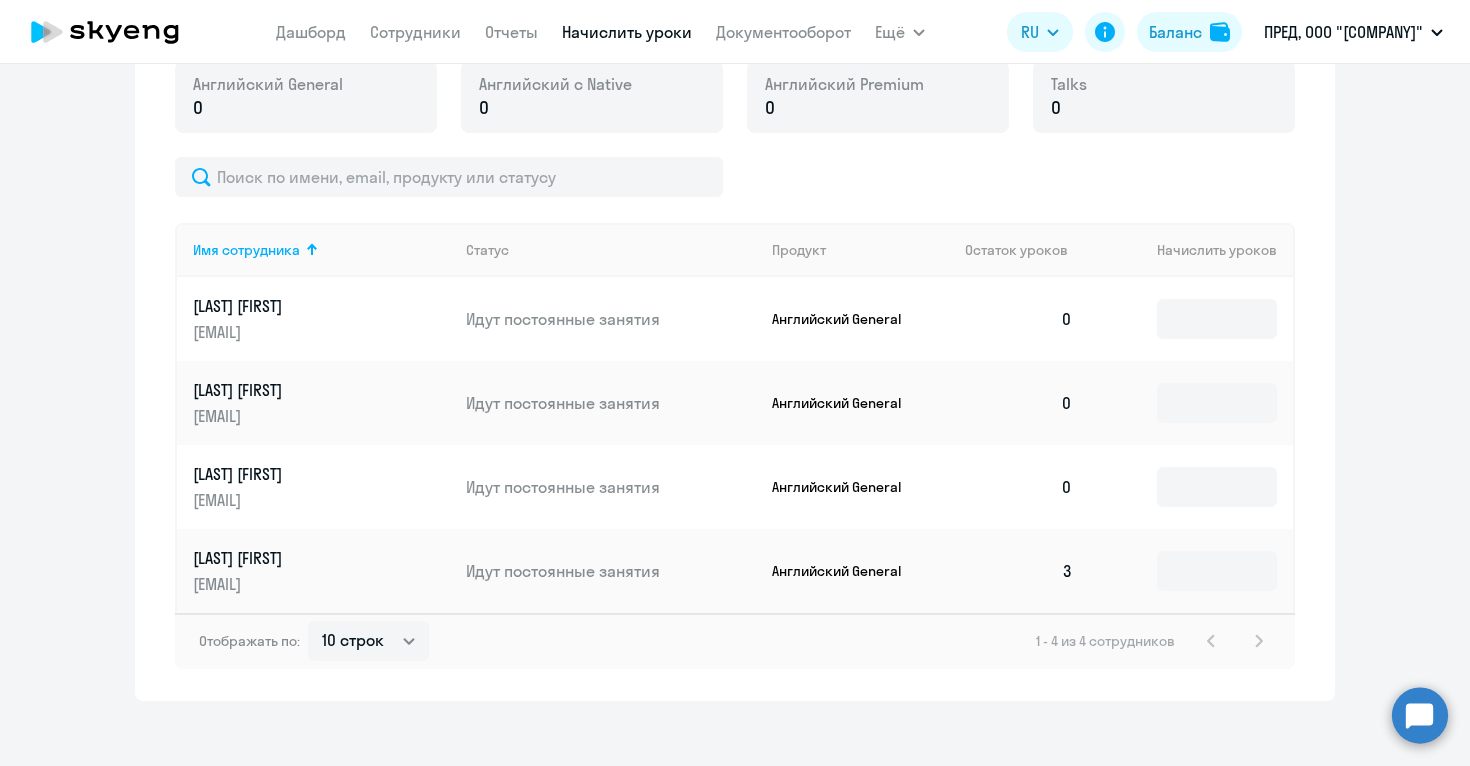 scroll, scrollTop: 772, scrollLeft: 0, axis: vertical 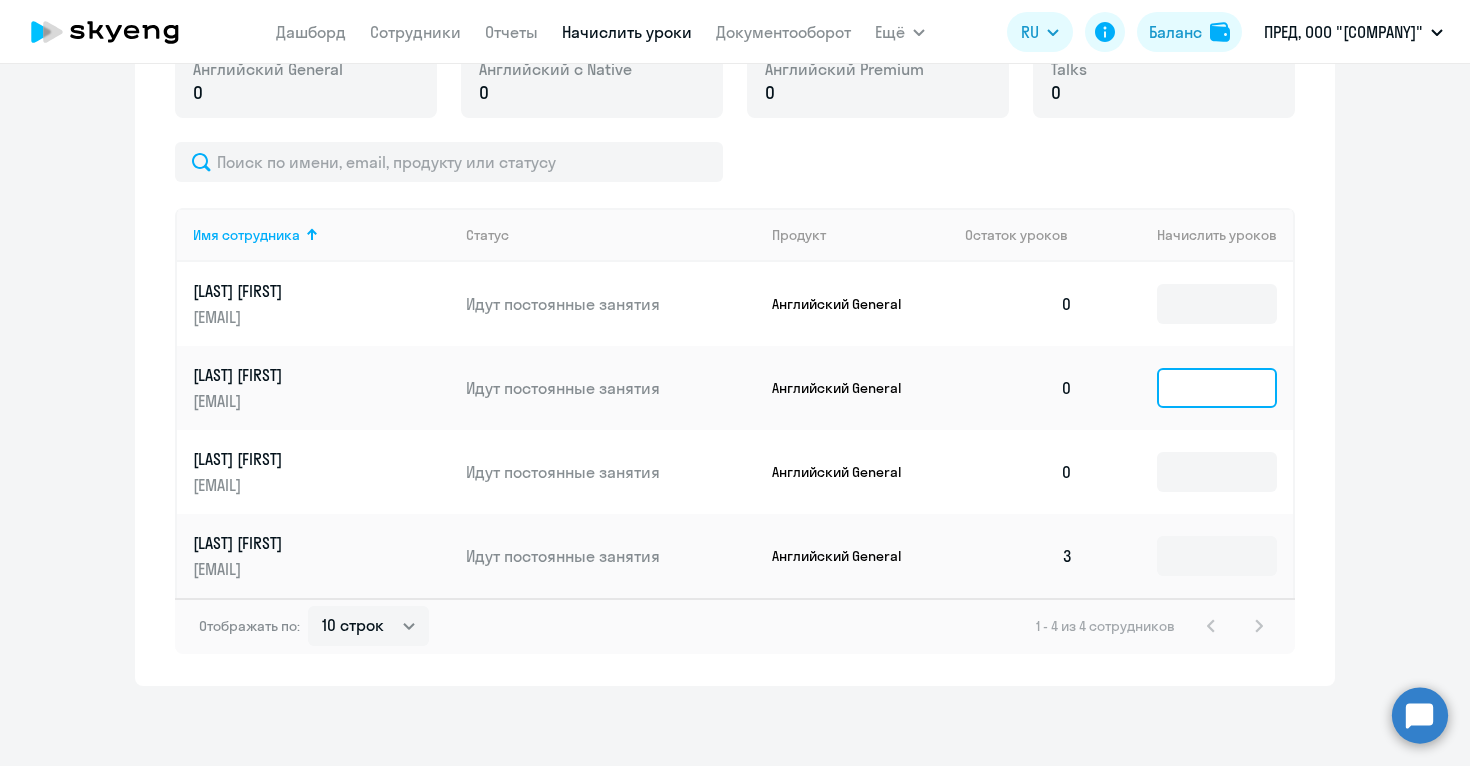 click 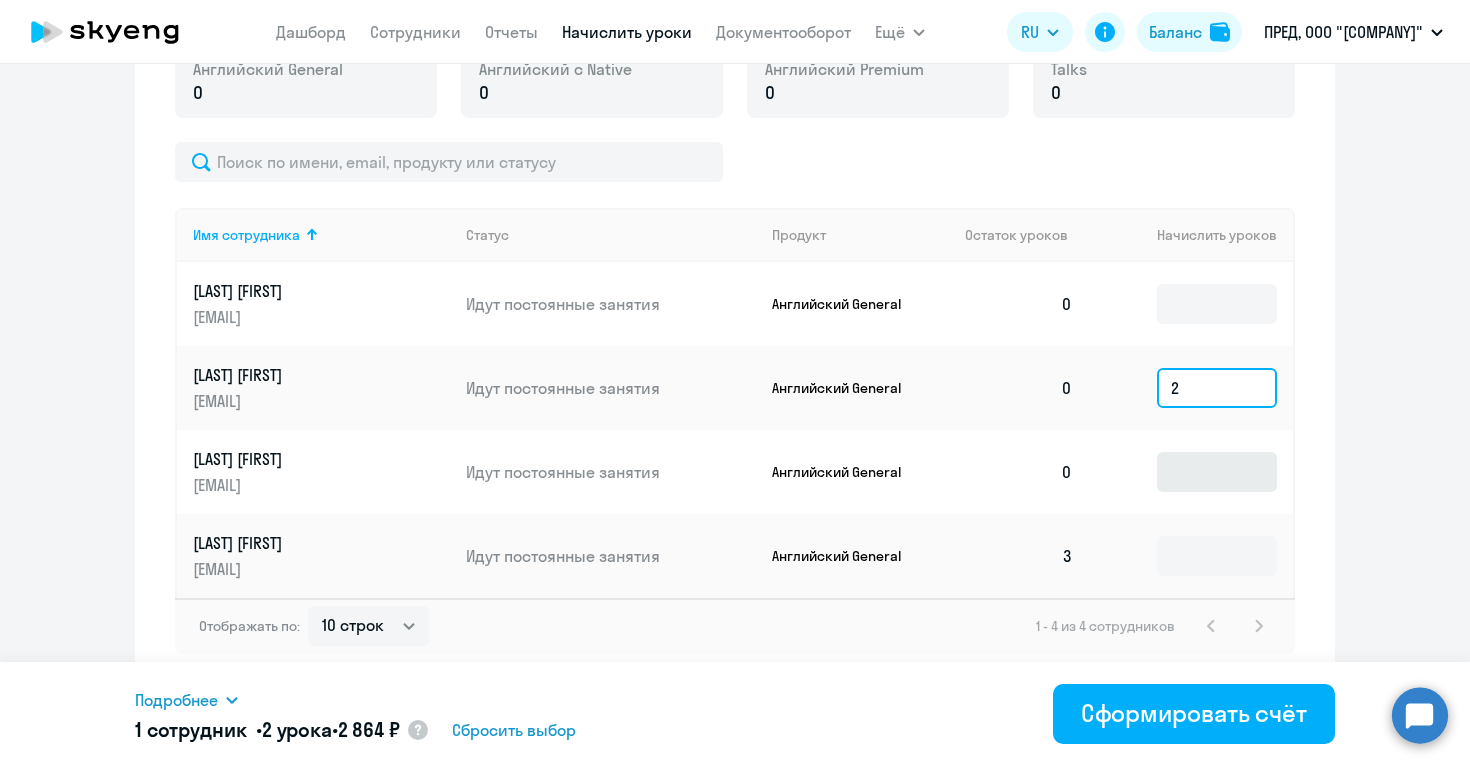type on "2" 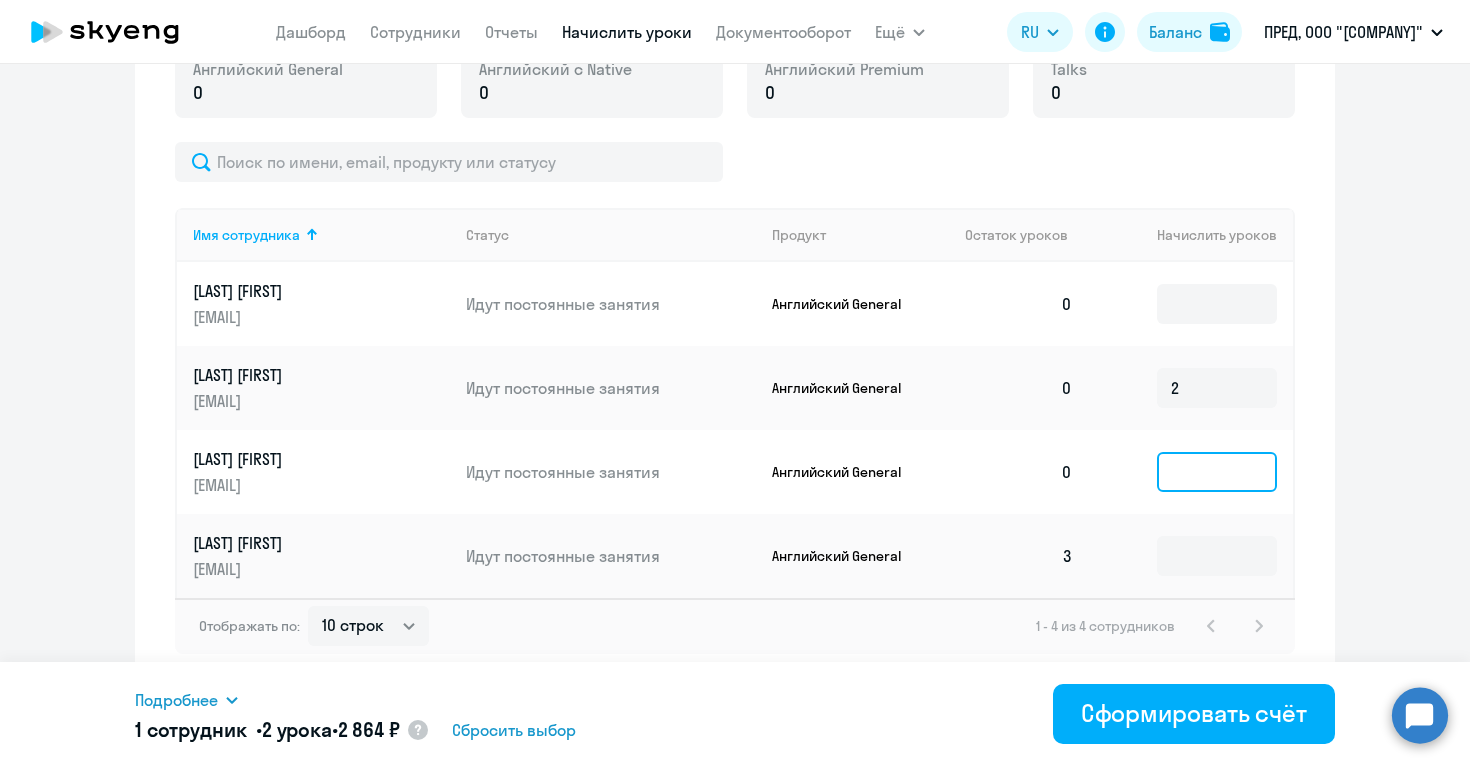 click 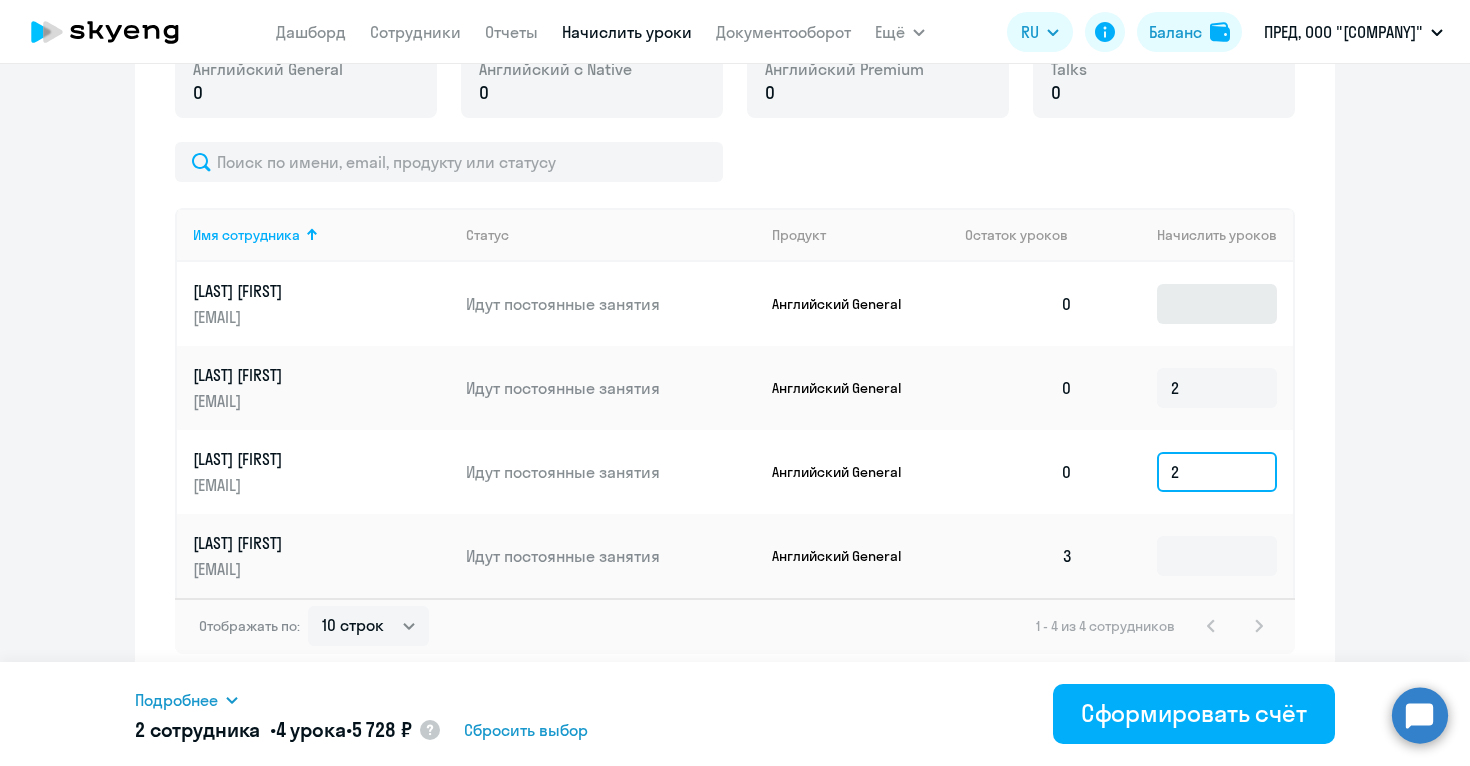 type on "2" 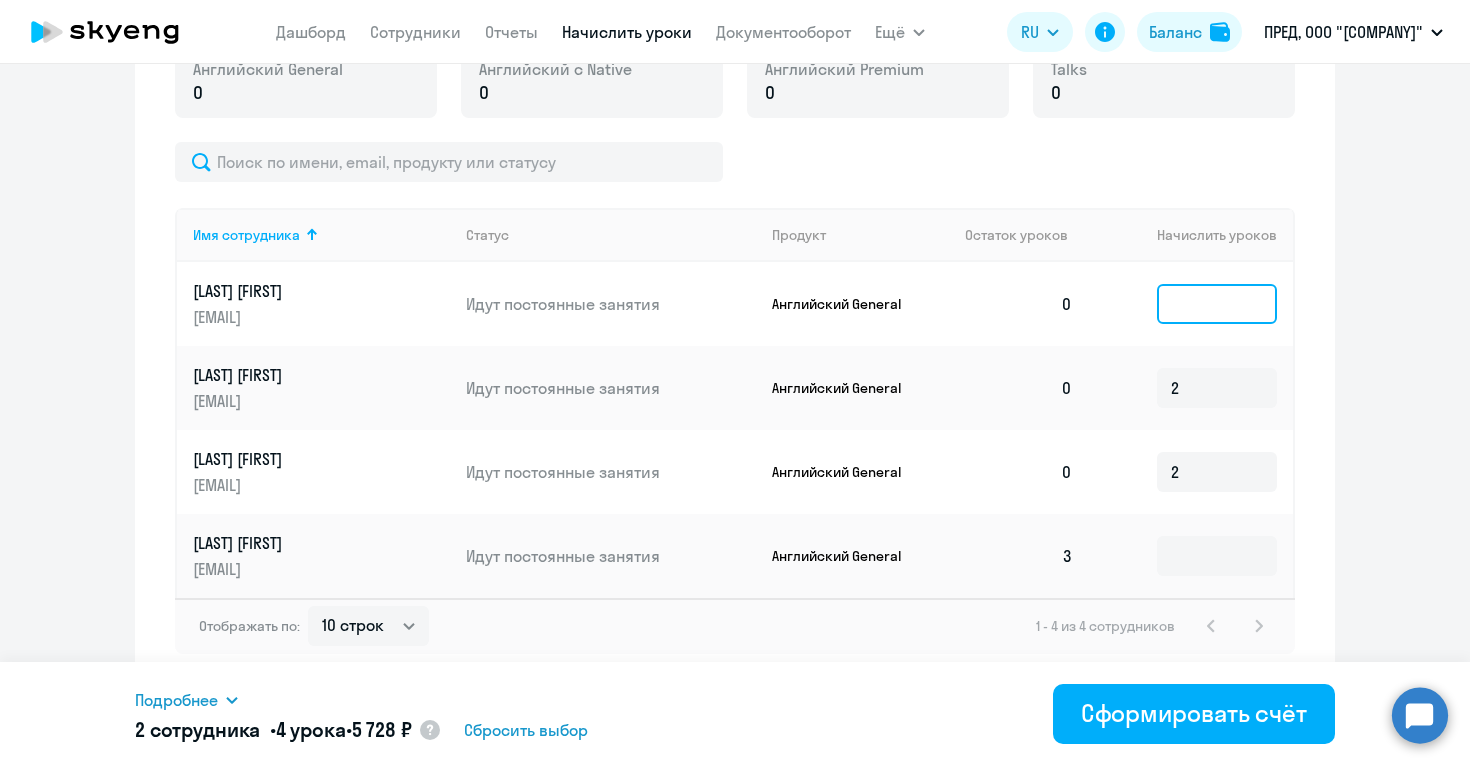 click 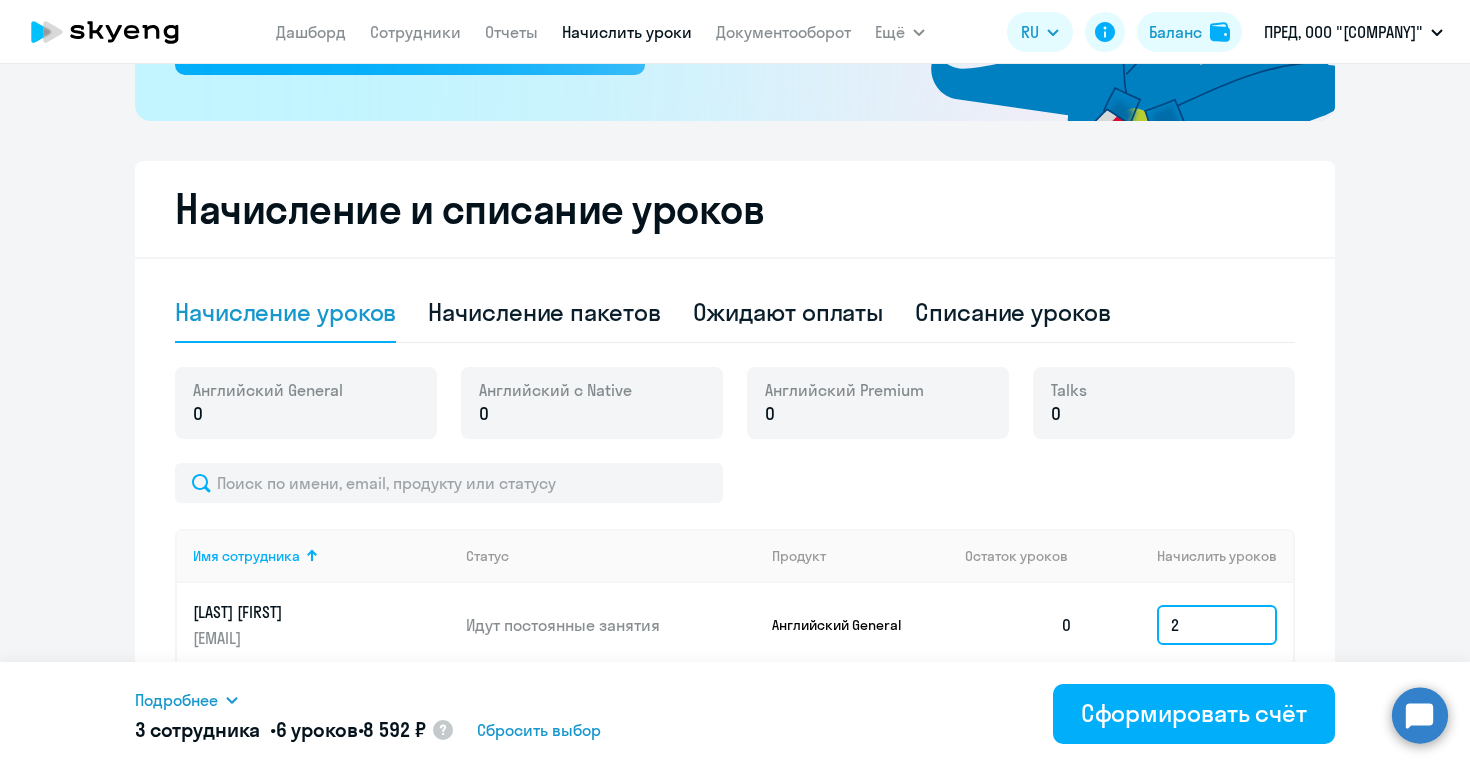 scroll, scrollTop: 425, scrollLeft: 0, axis: vertical 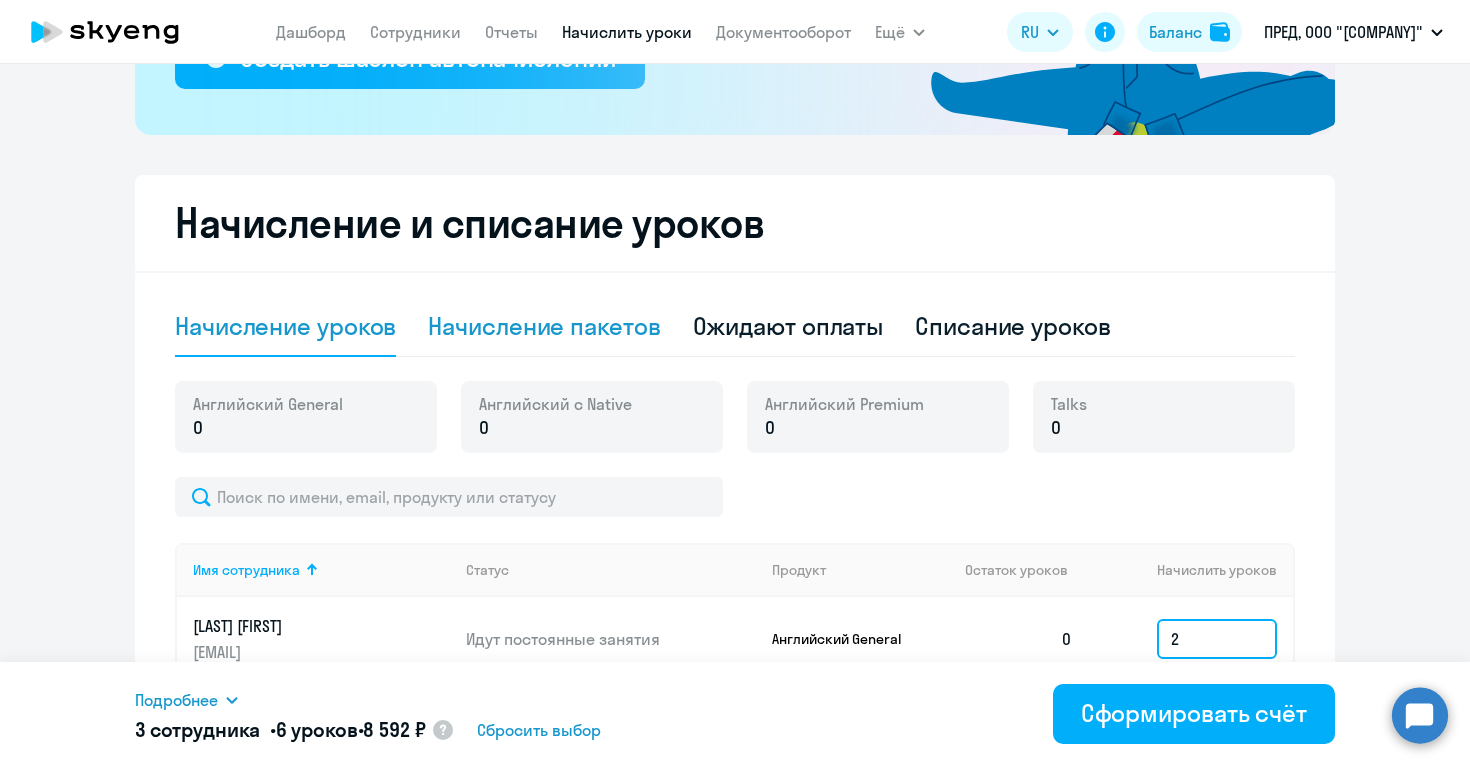 type on "2" 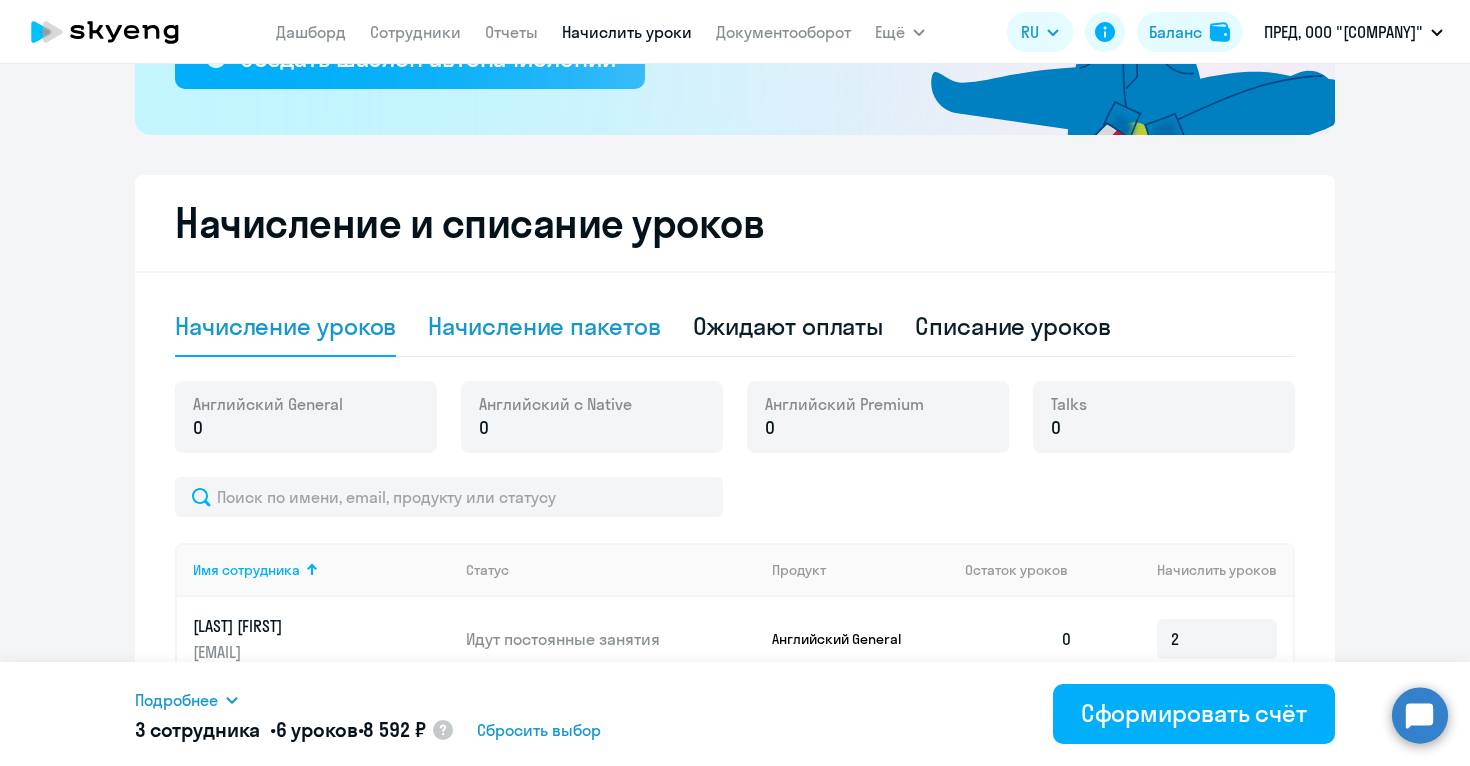 click on "Начисление пакетов" 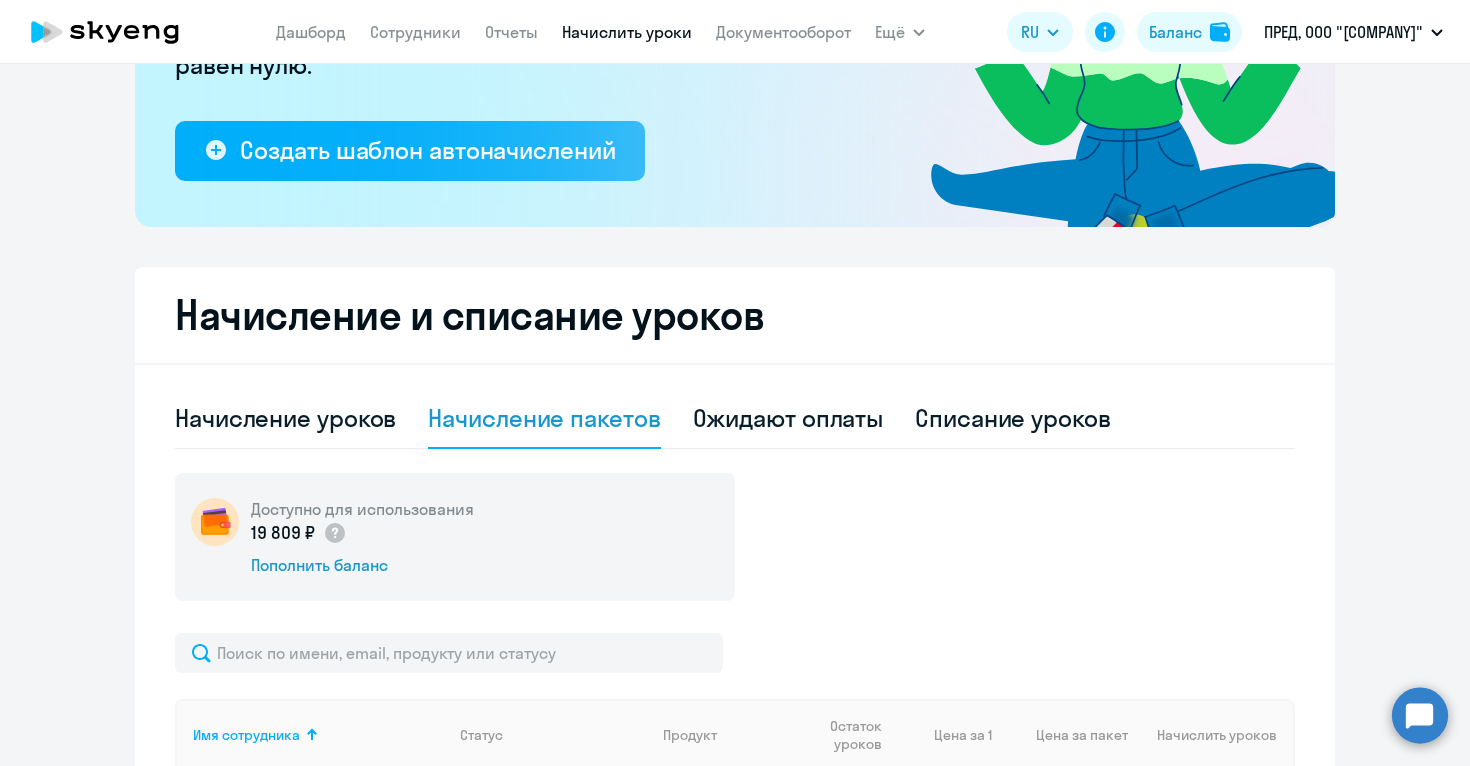 scroll, scrollTop: 324, scrollLeft: 0, axis: vertical 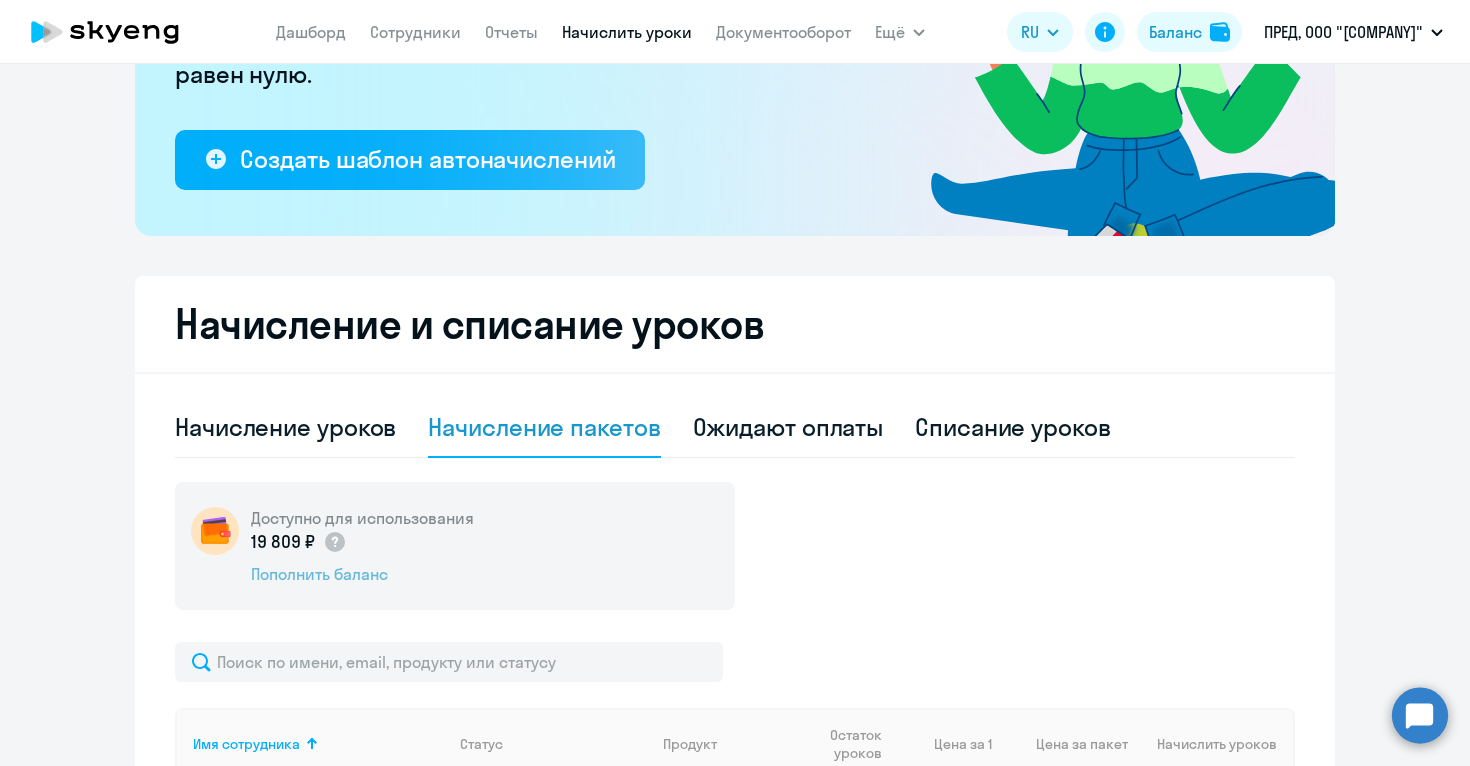 click on "Пополнить баланс" 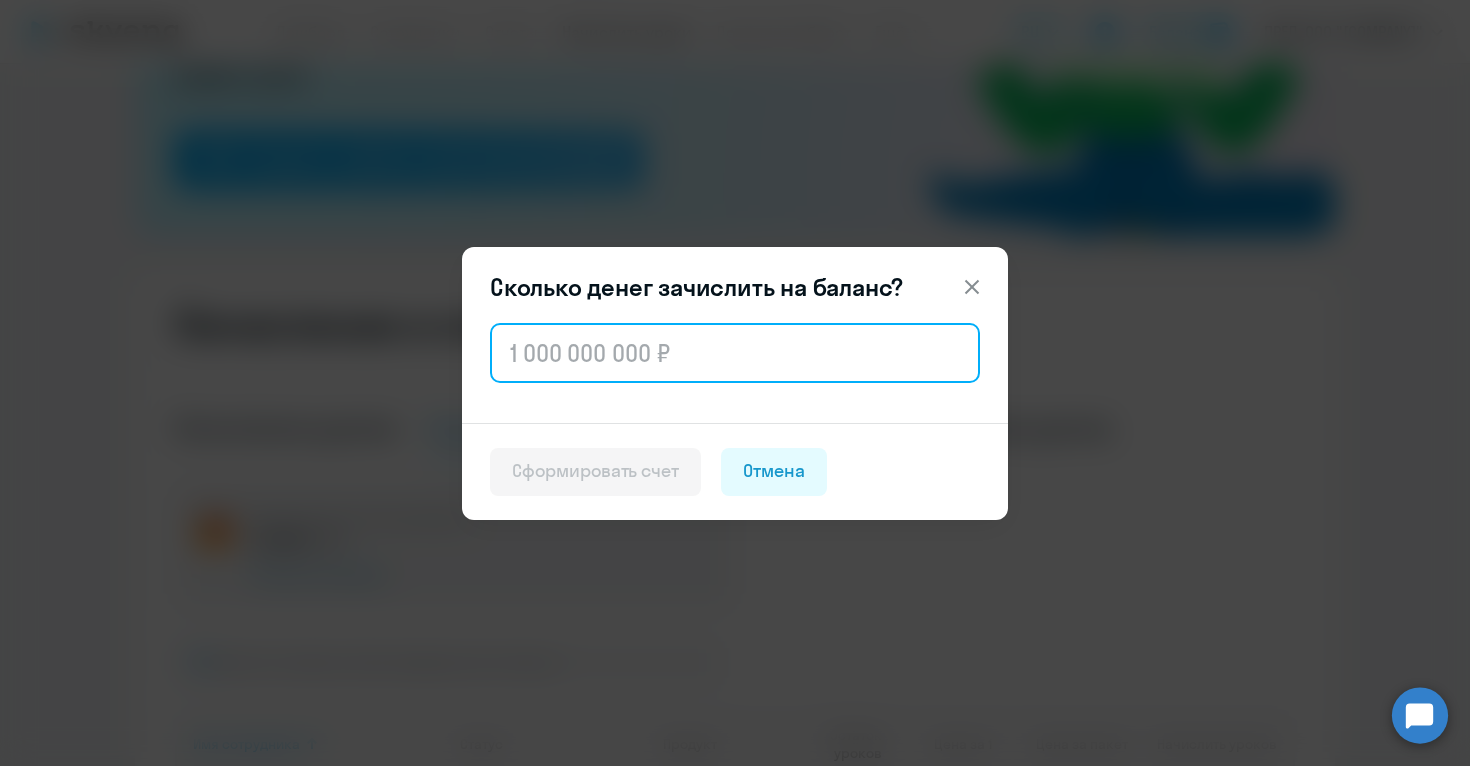 click at bounding box center (735, 353) 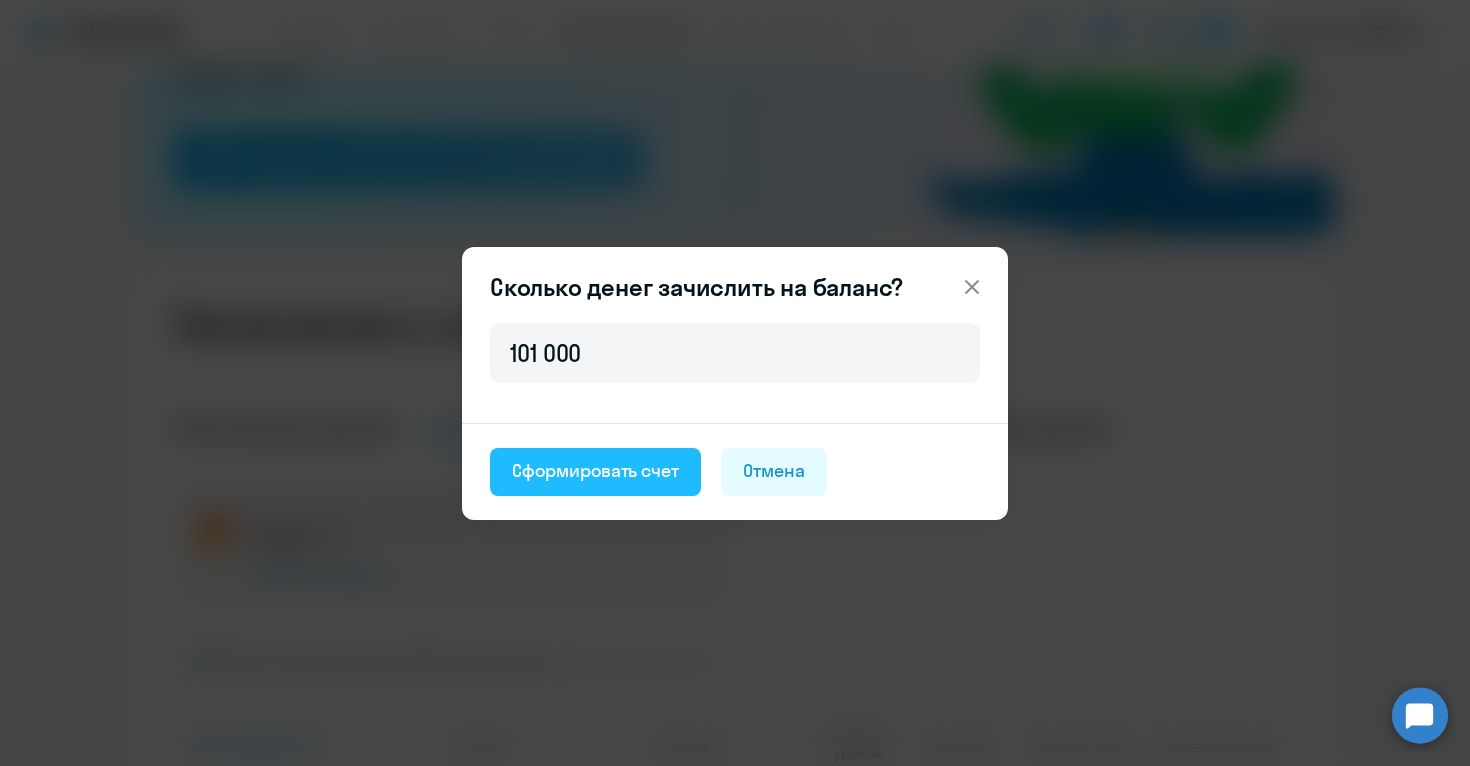 click on "Сформировать счет" at bounding box center [595, 471] 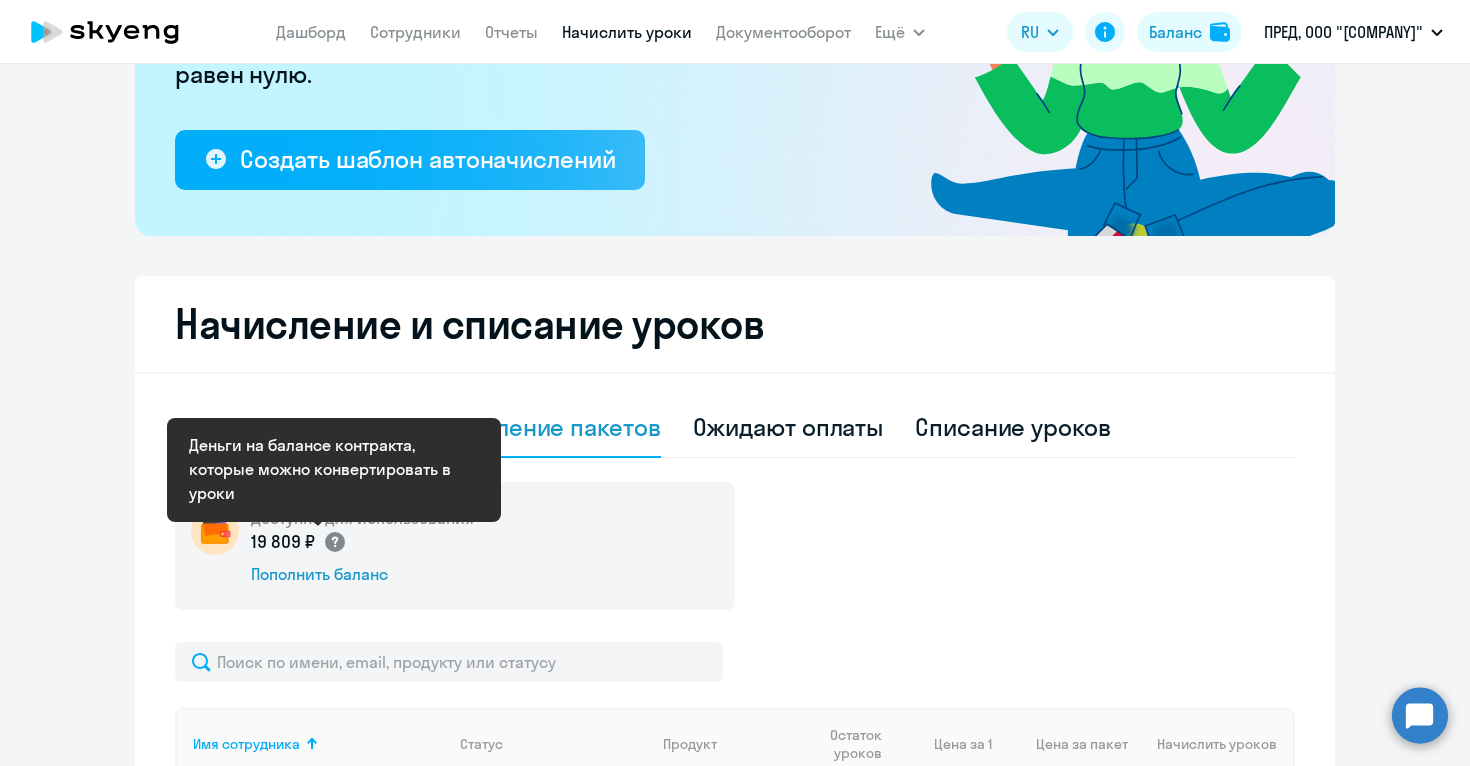 click 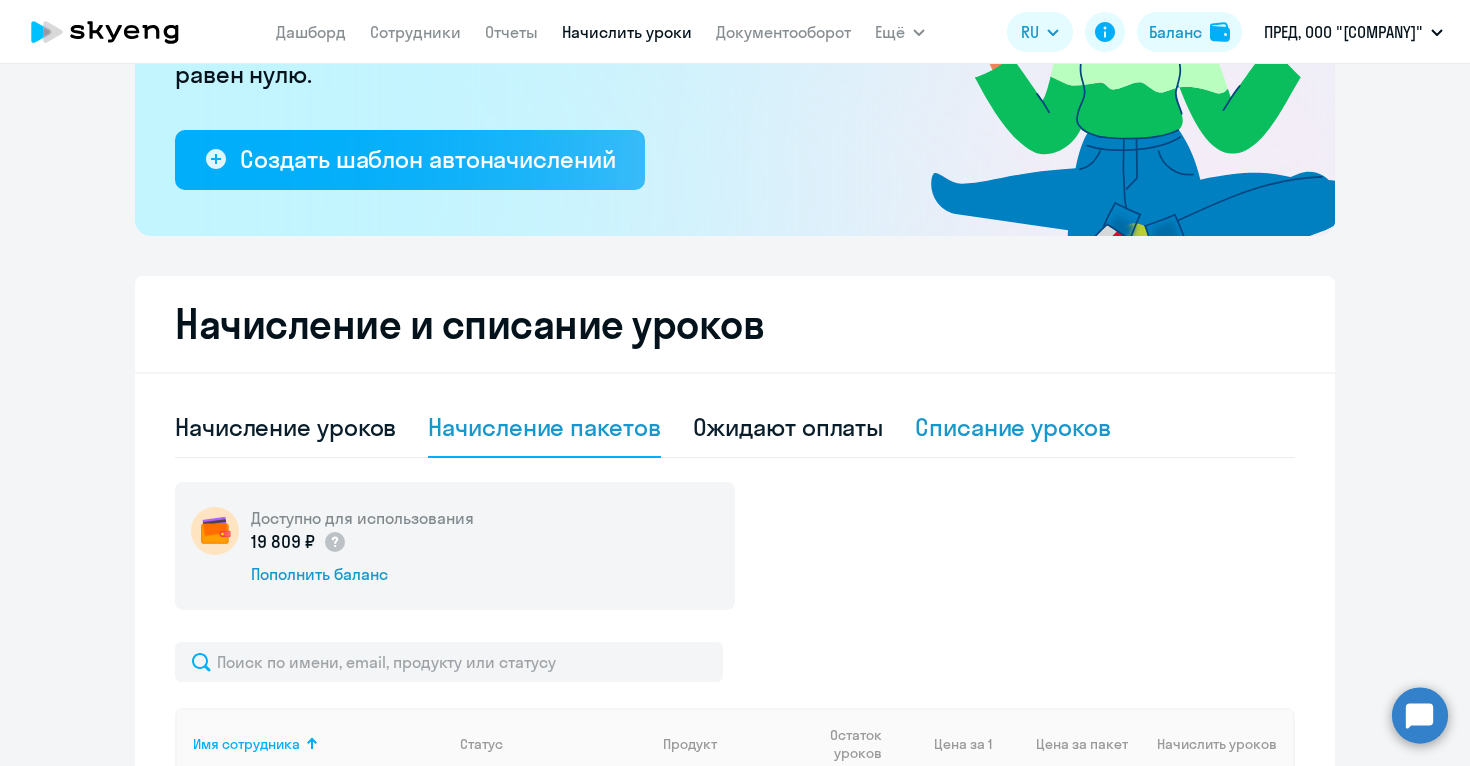 click on "Списание уроков" 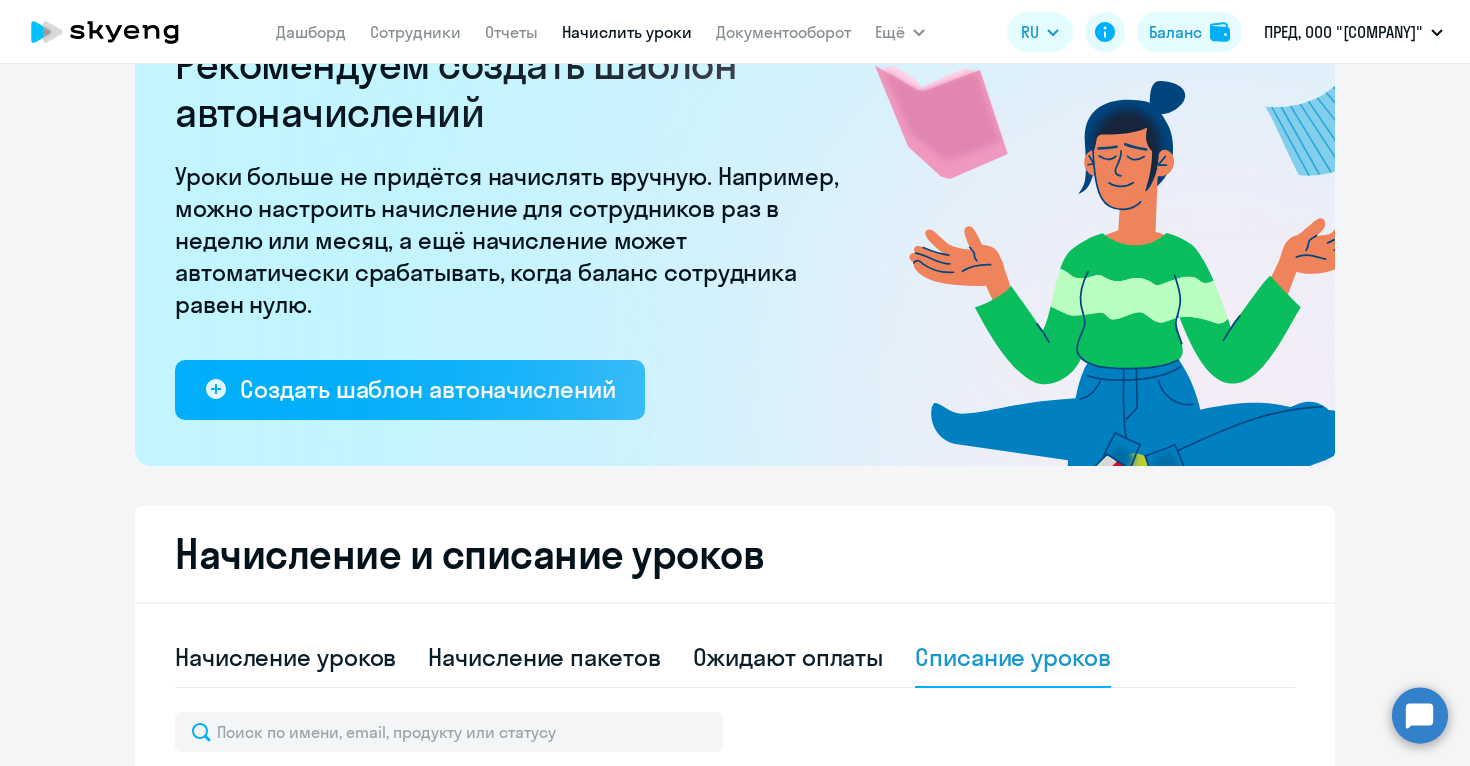scroll, scrollTop: 177, scrollLeft: 0, axis: vertical 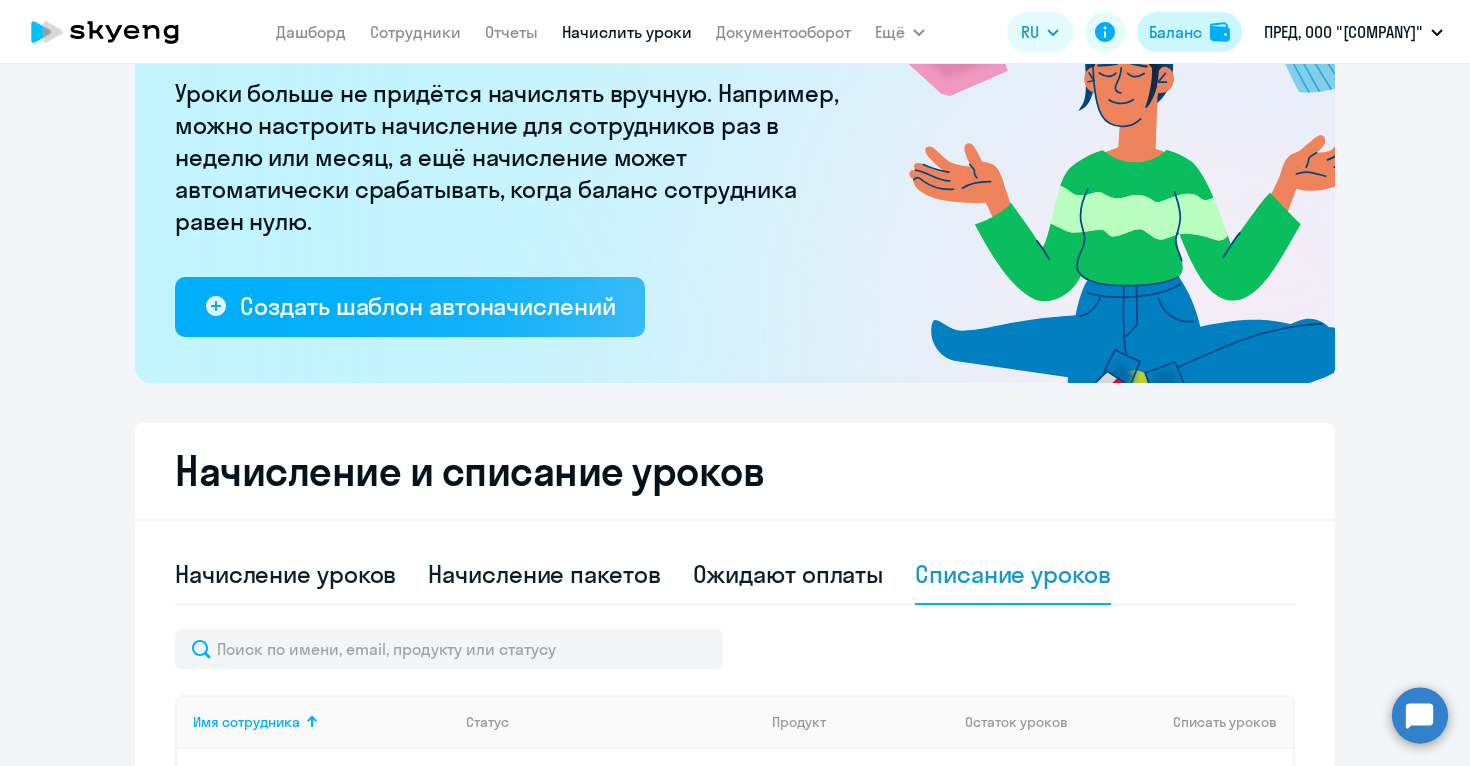 click on "Баланс" 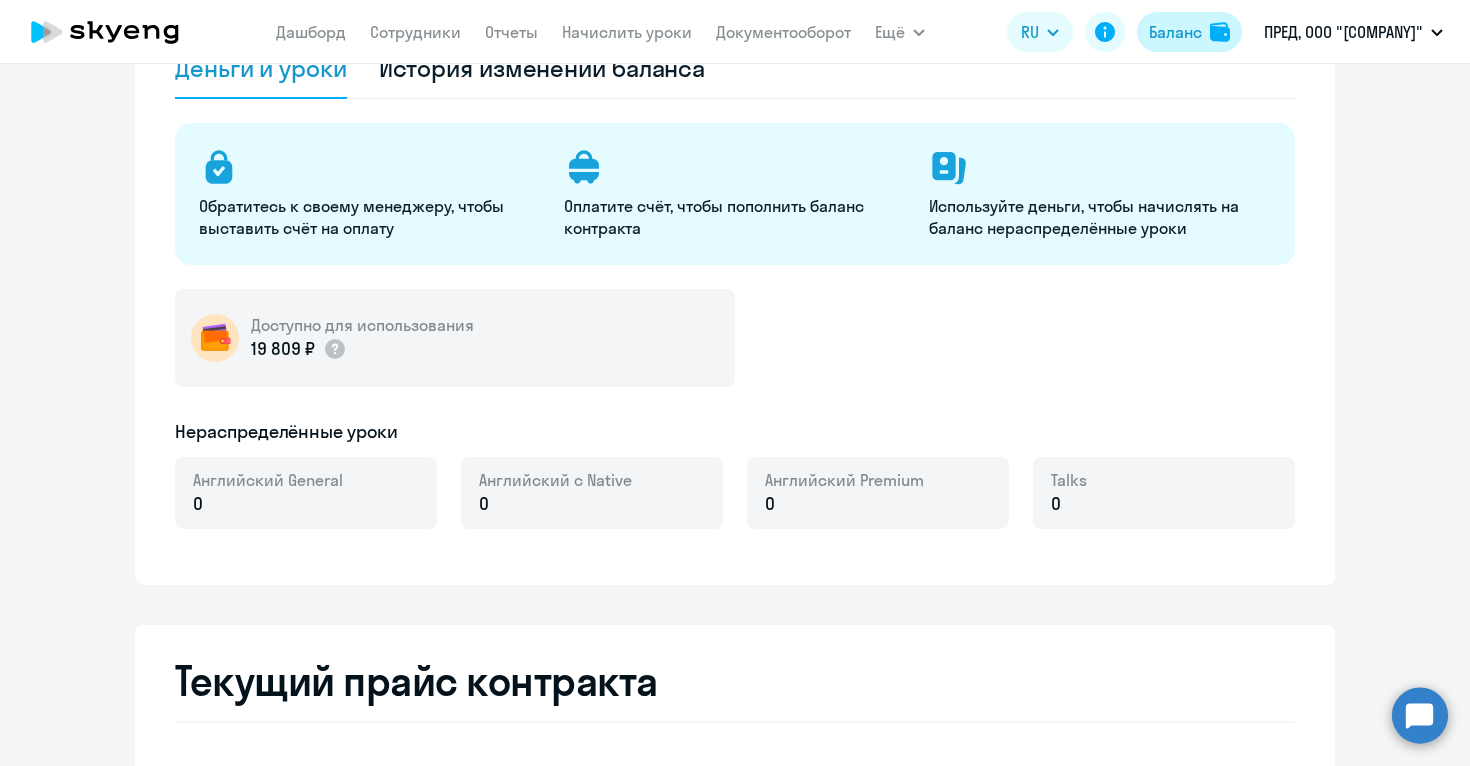 select on "english_adult_not_native_speaker" 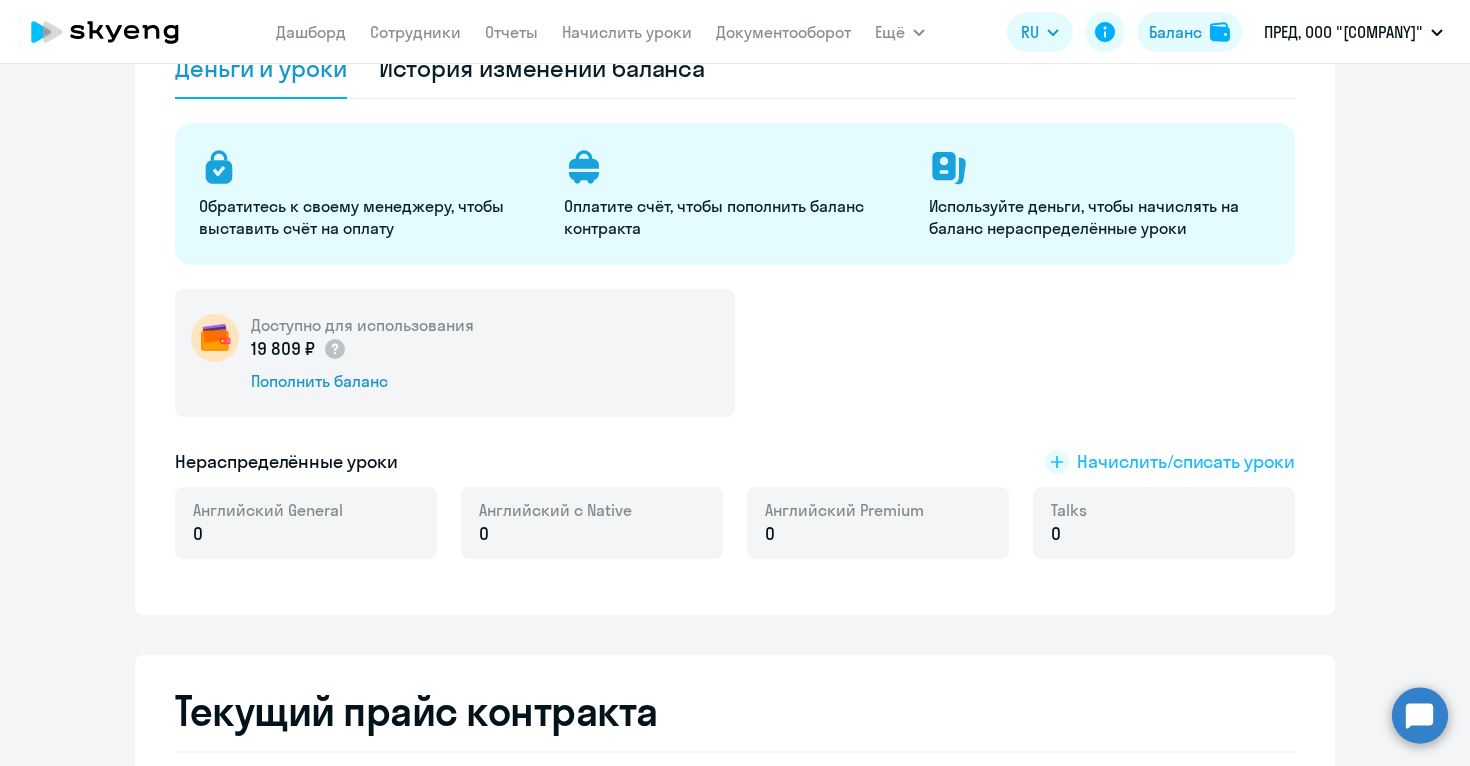 click on "Начислить/списать уроки" 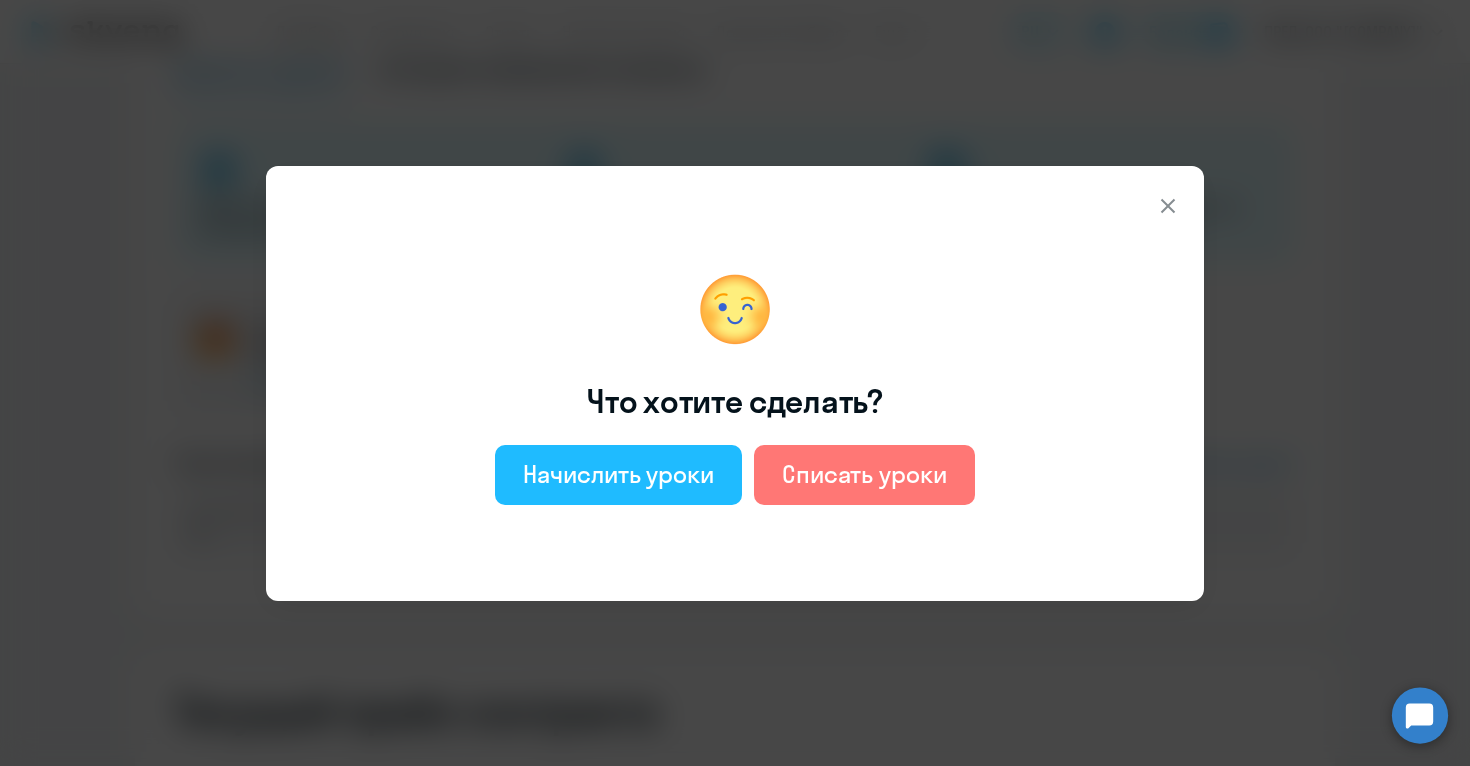 click on "Начислить уроки" at bounding box center [618, 474] 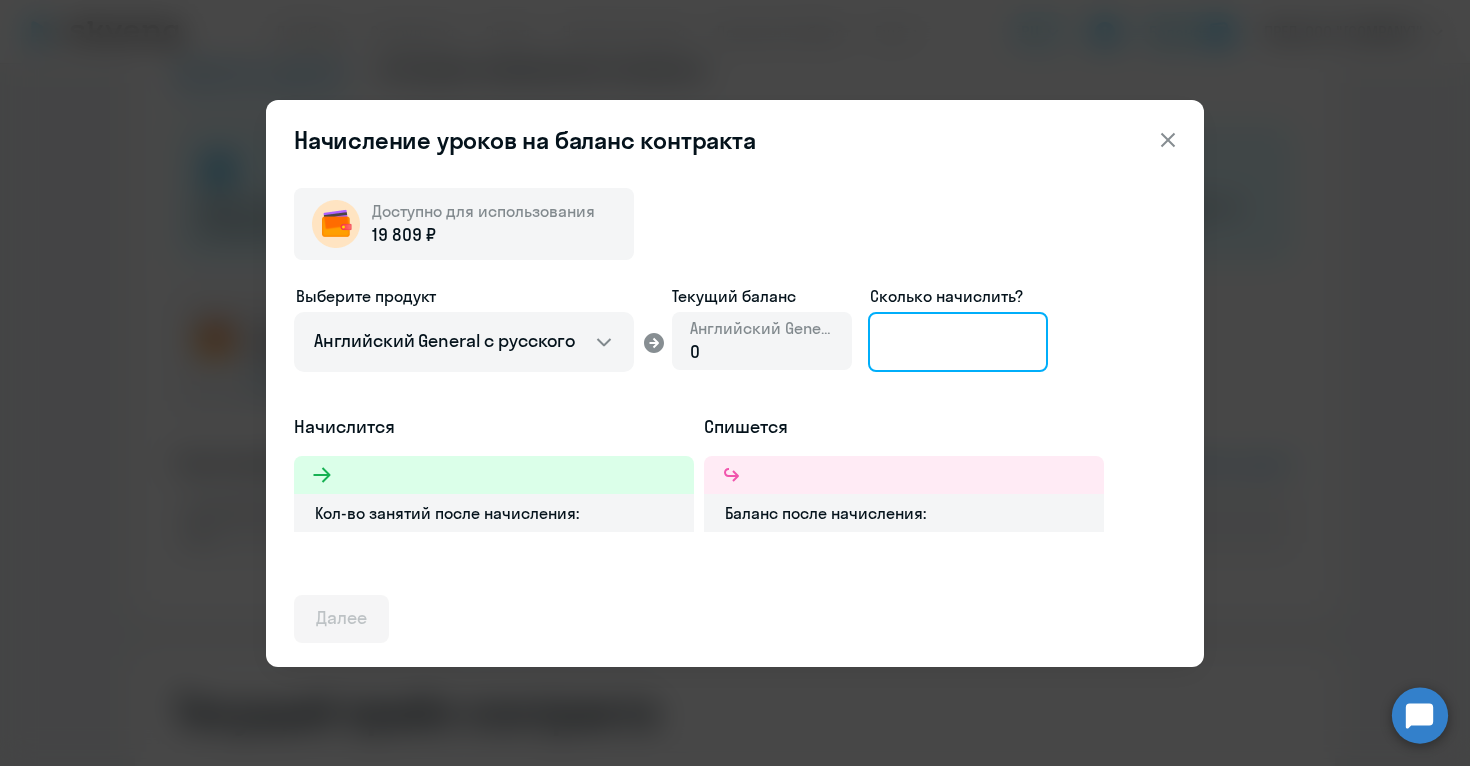 click 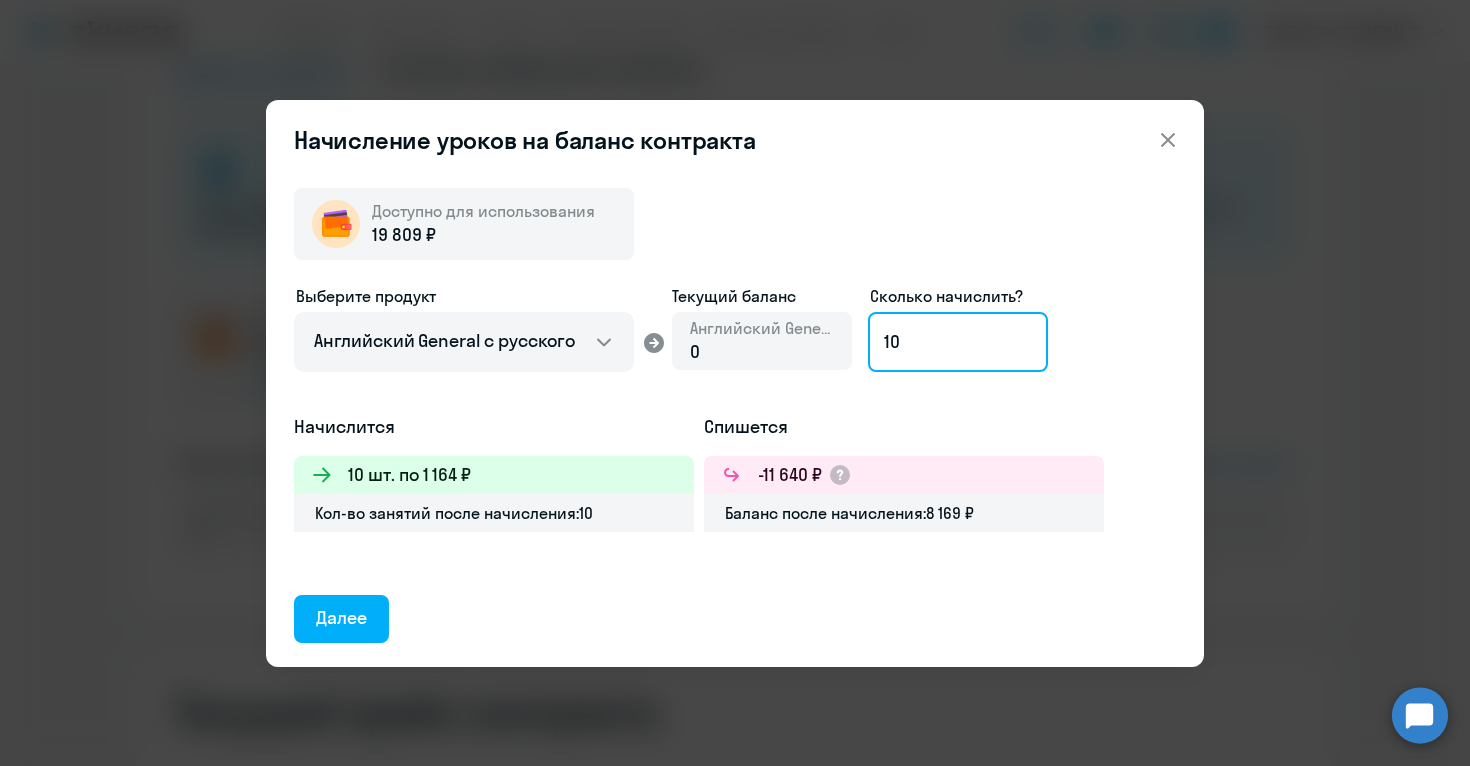 type on "1" 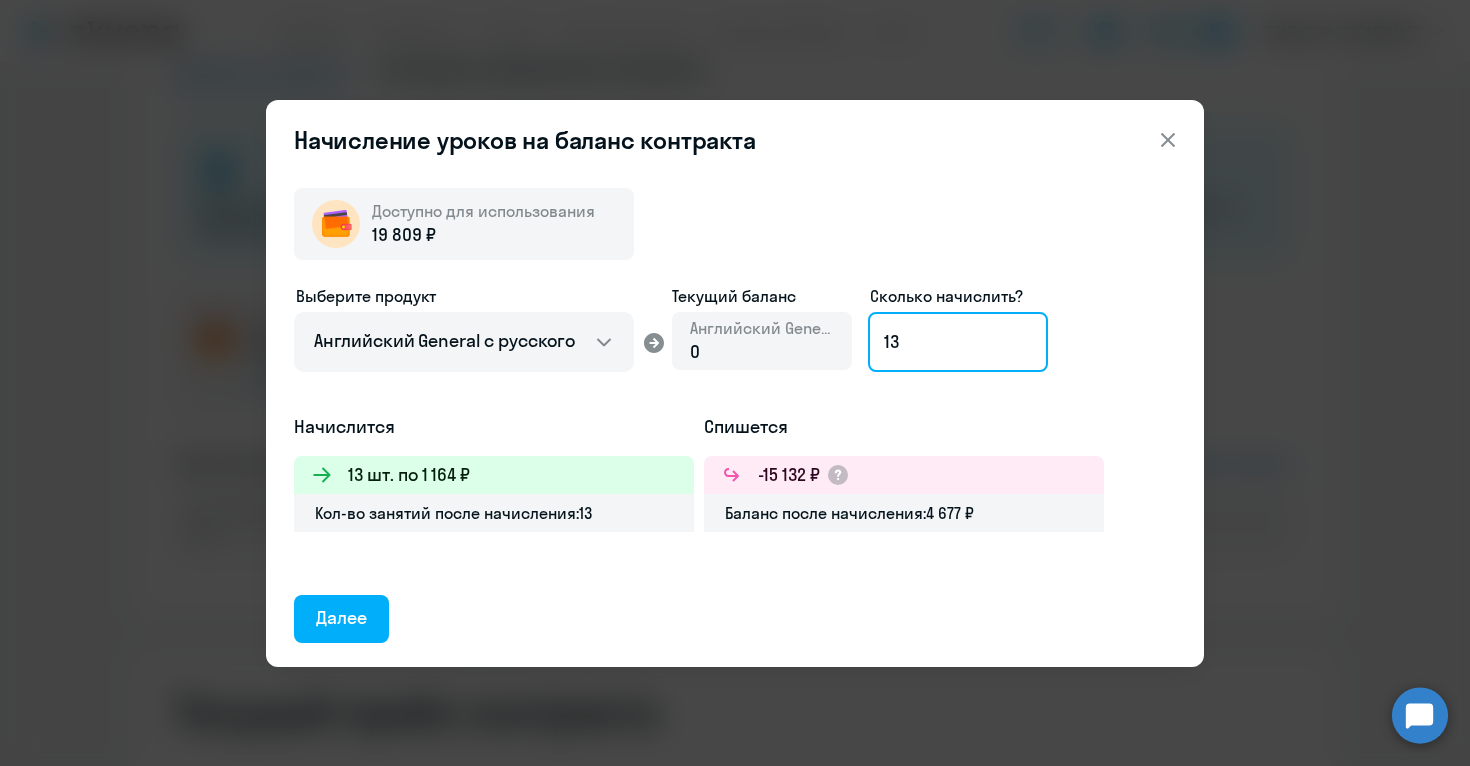 type on "1" 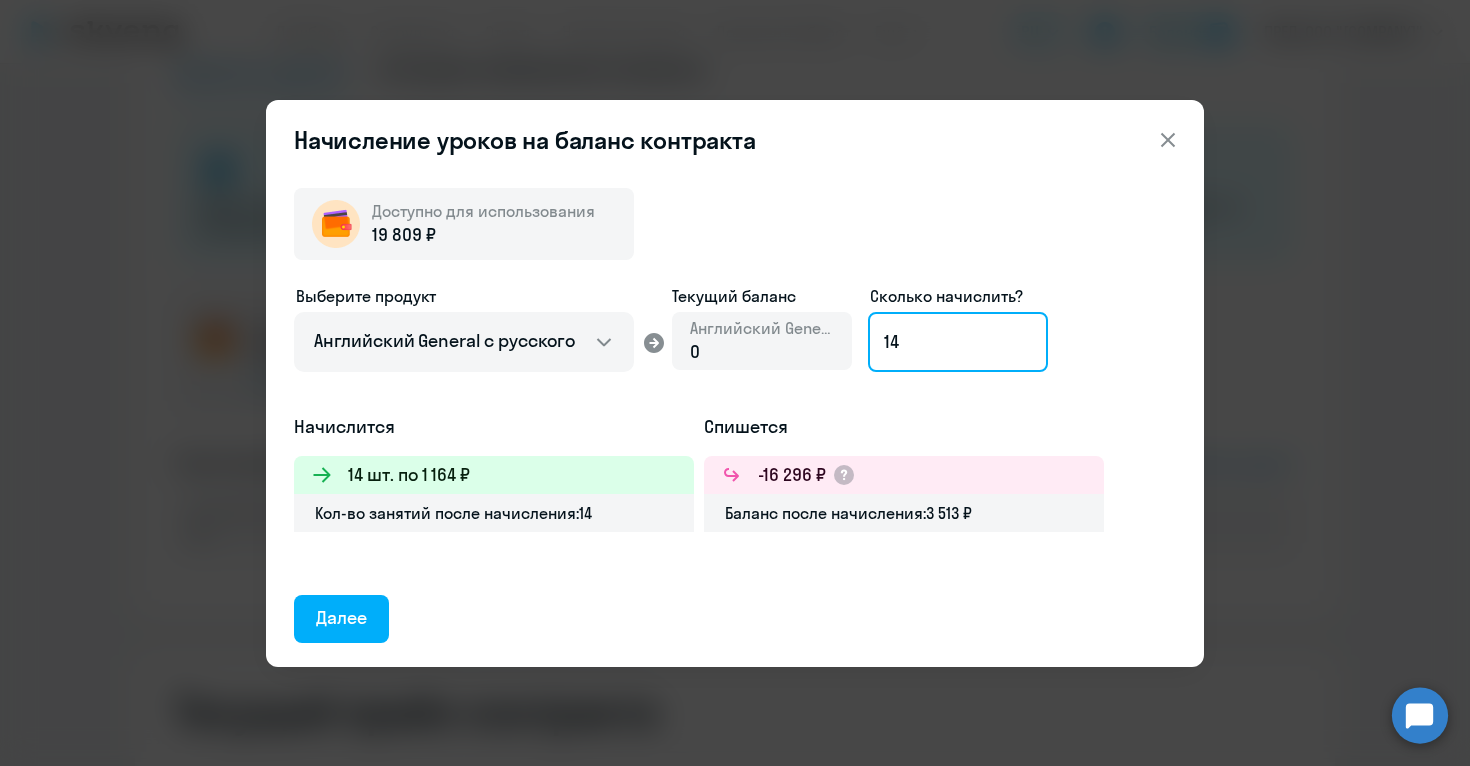 type on "1" 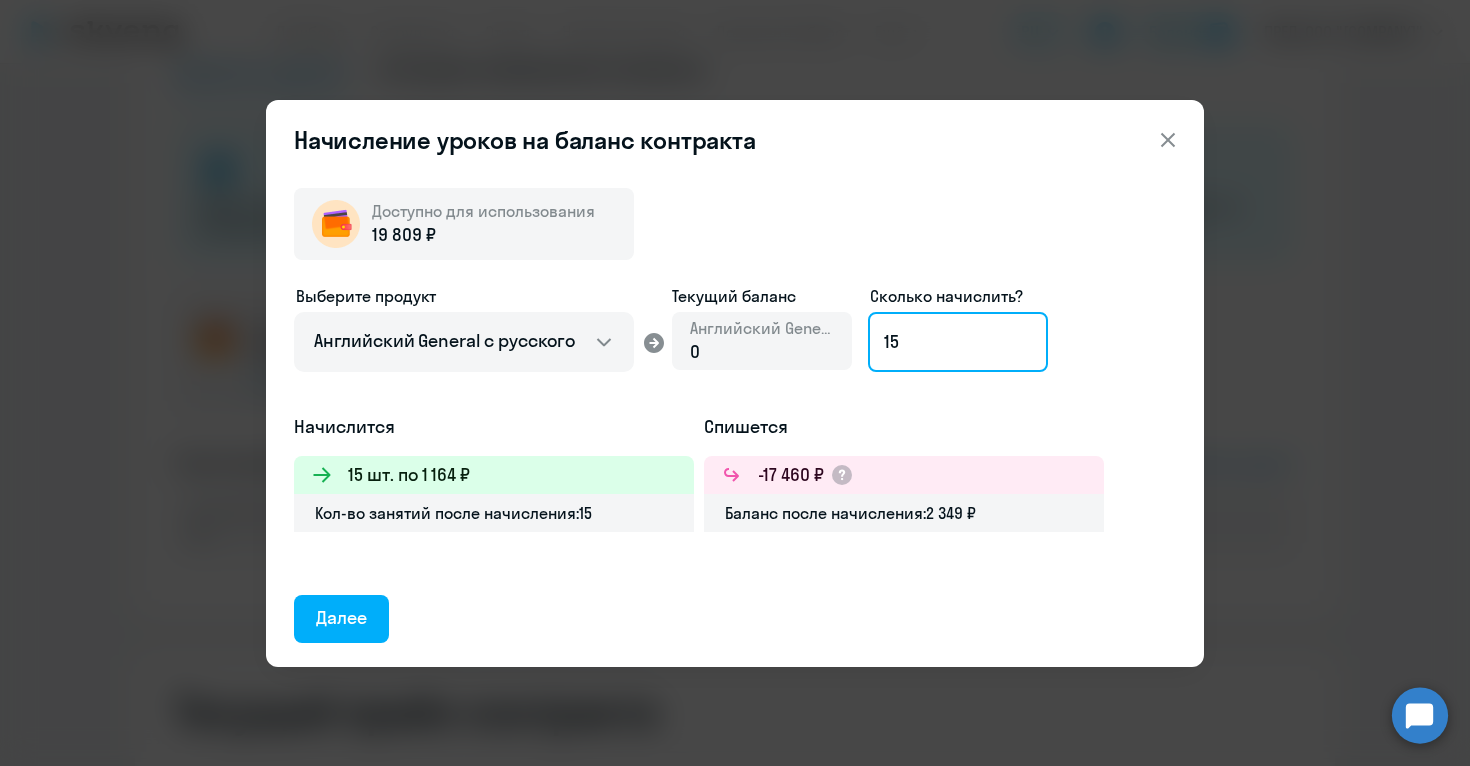 type on "1" 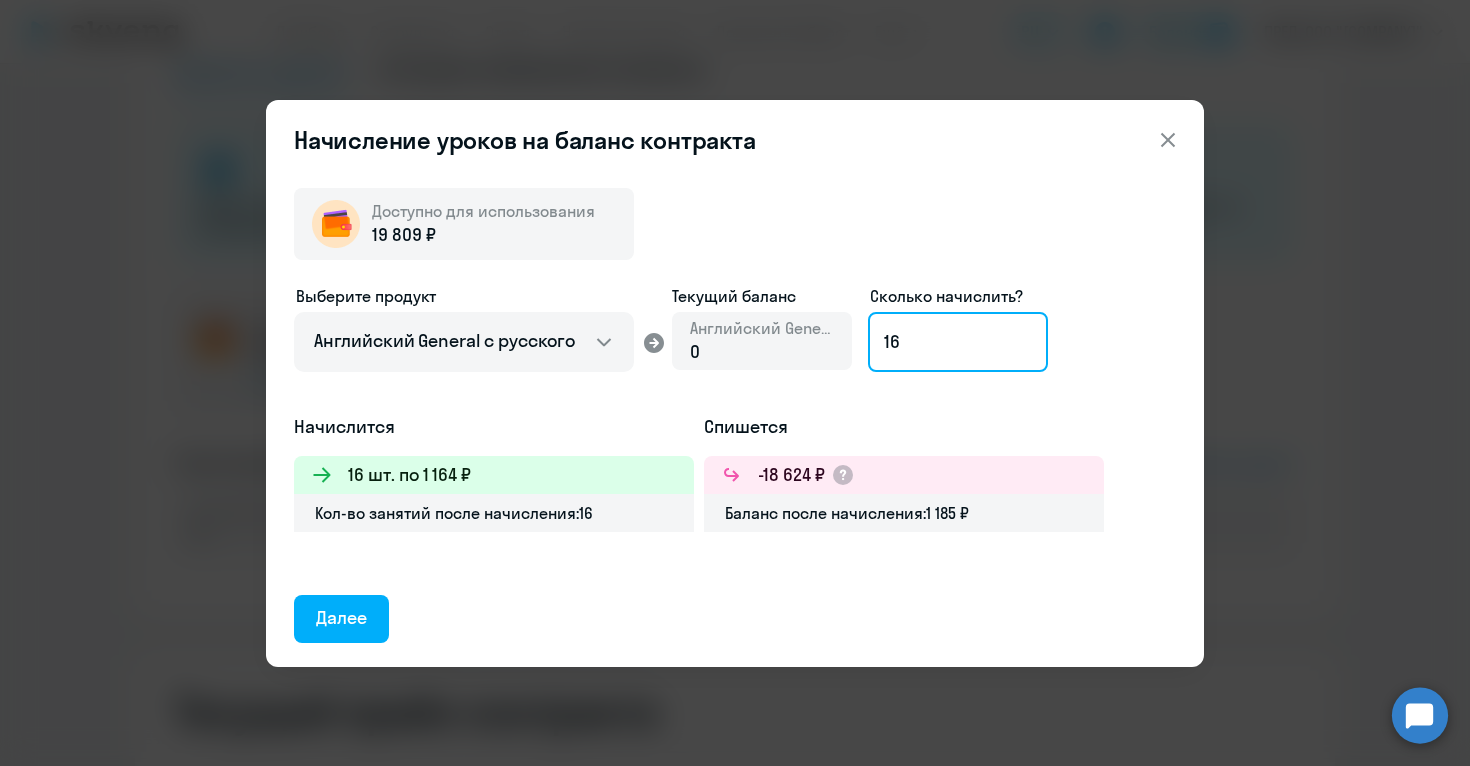 type on "1" 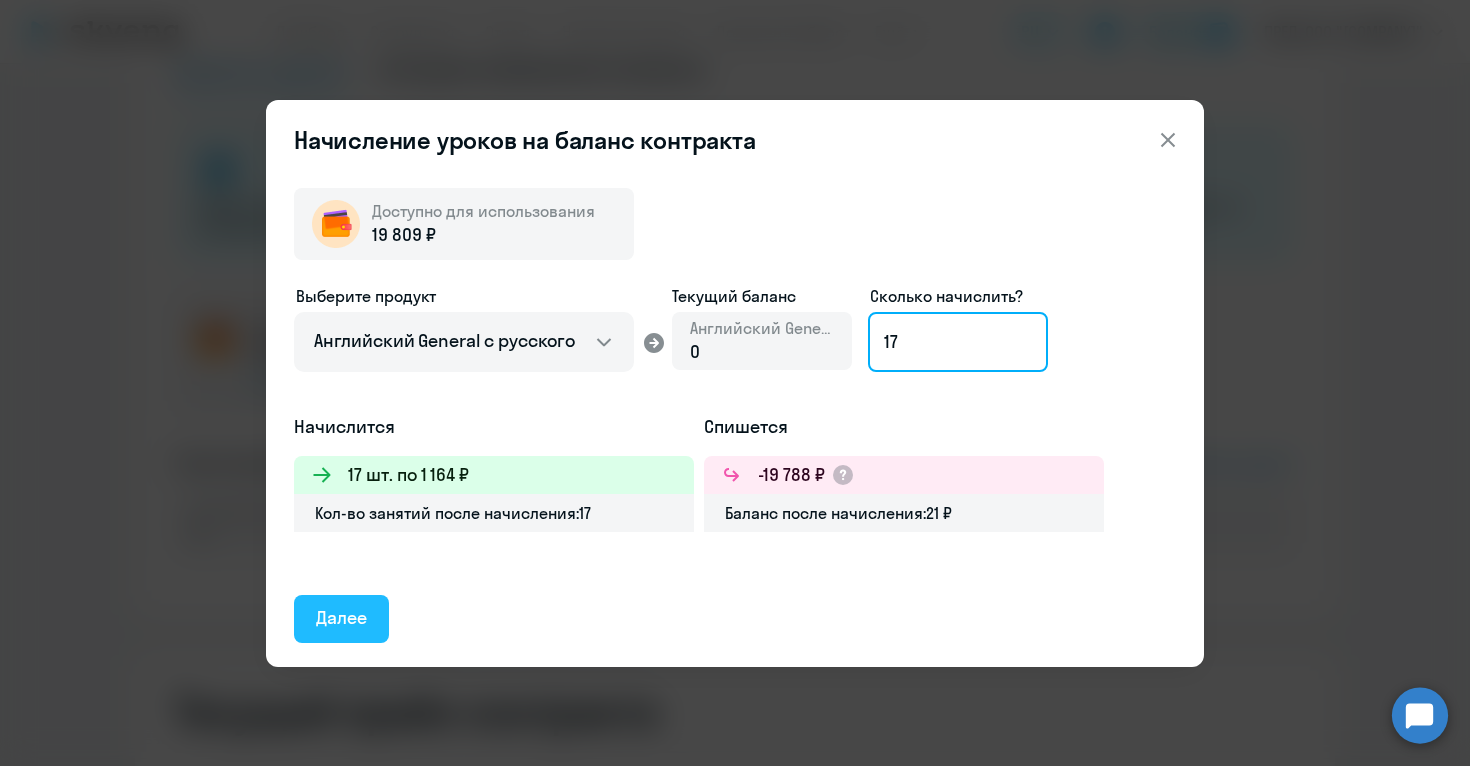 type on "17" 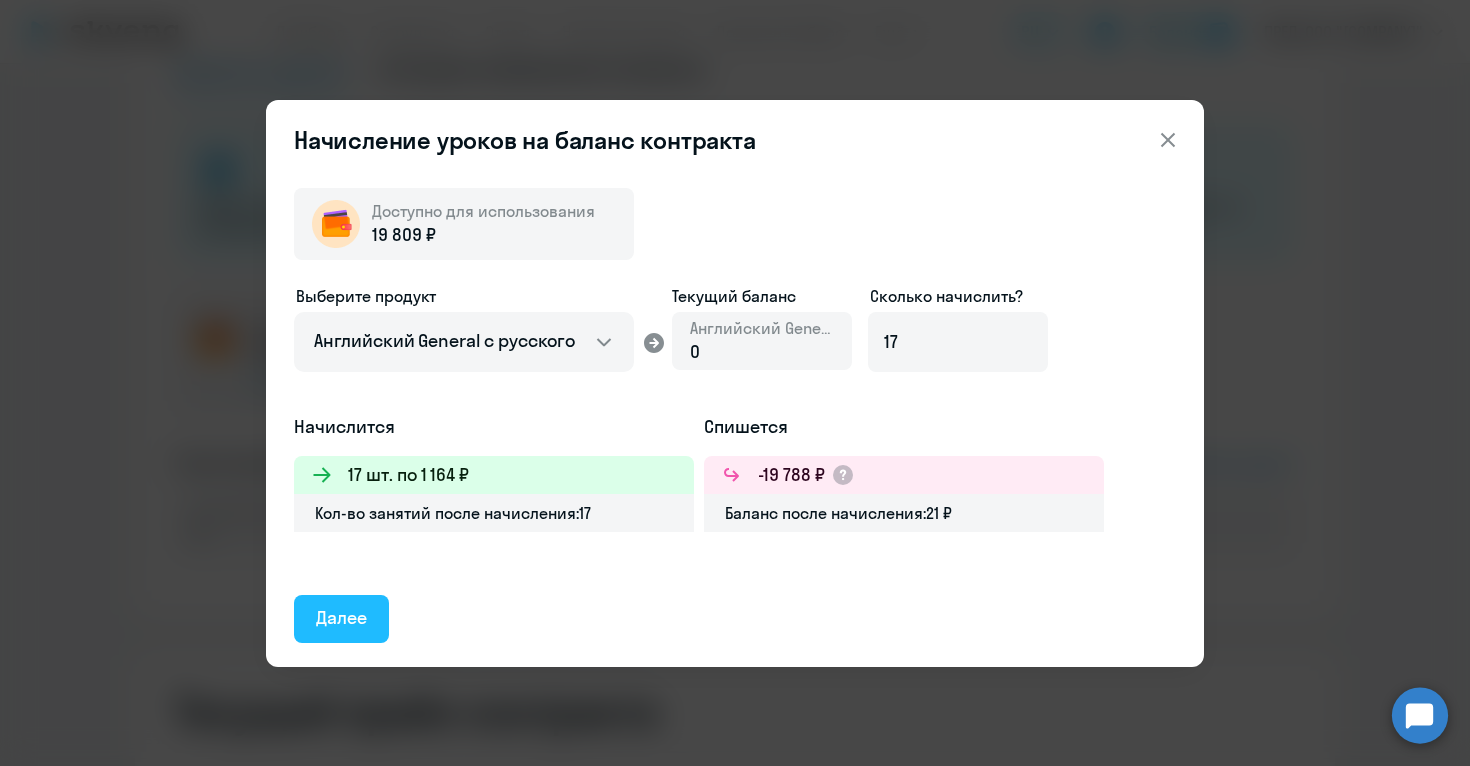 click on "Далее" 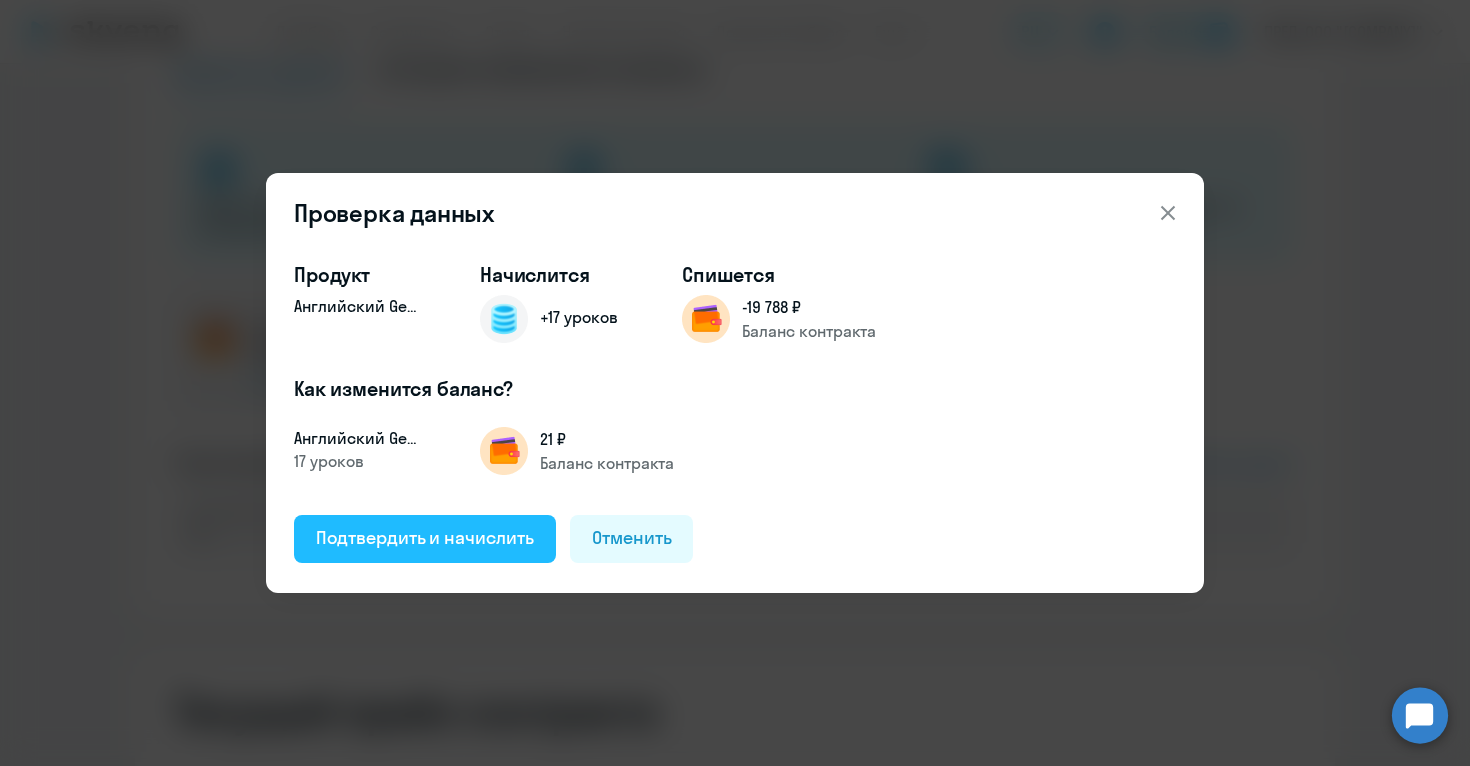 click on "Подтвердить и начислить" at bounding box center (425, 538) 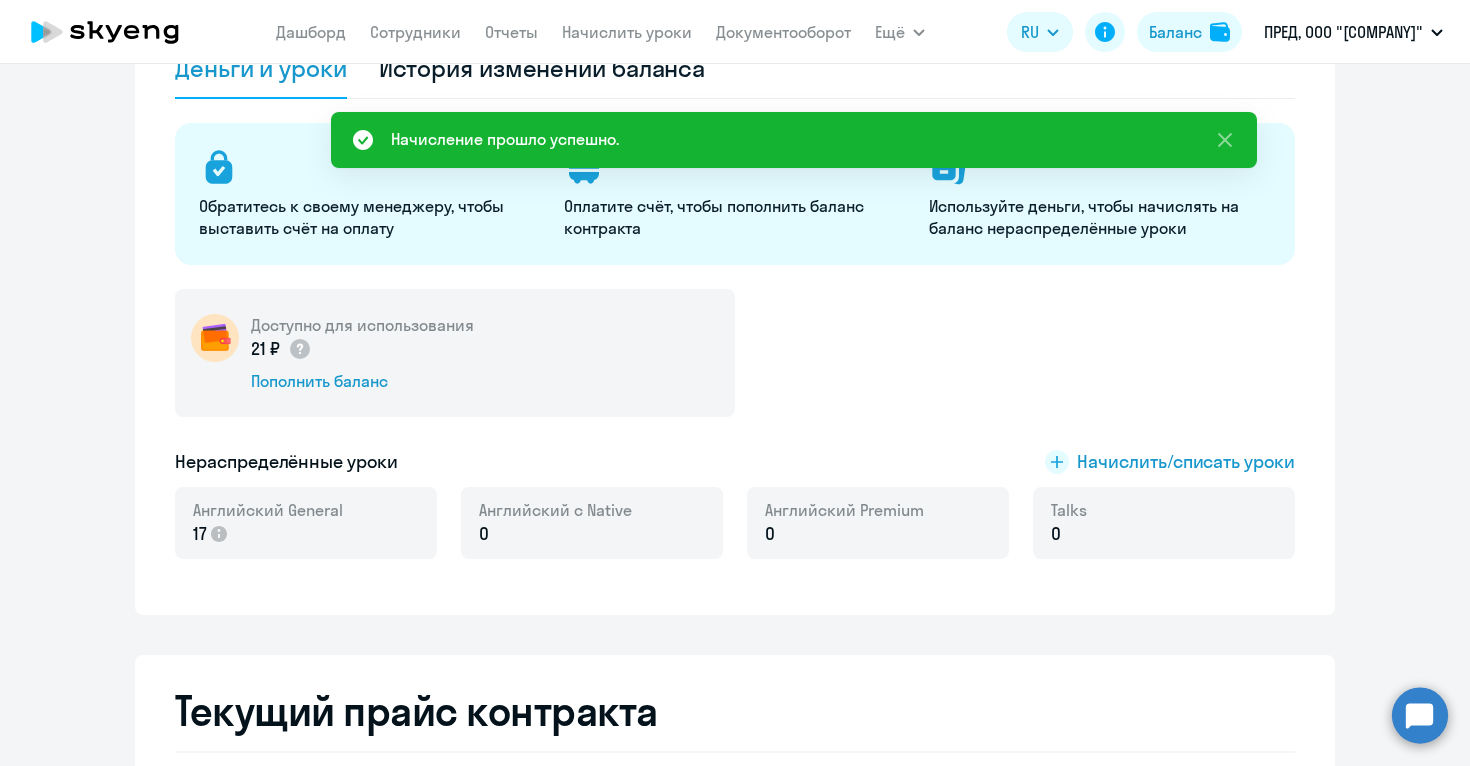 scroll, scrollTop: 0, scrollLeft: 0, axis: both 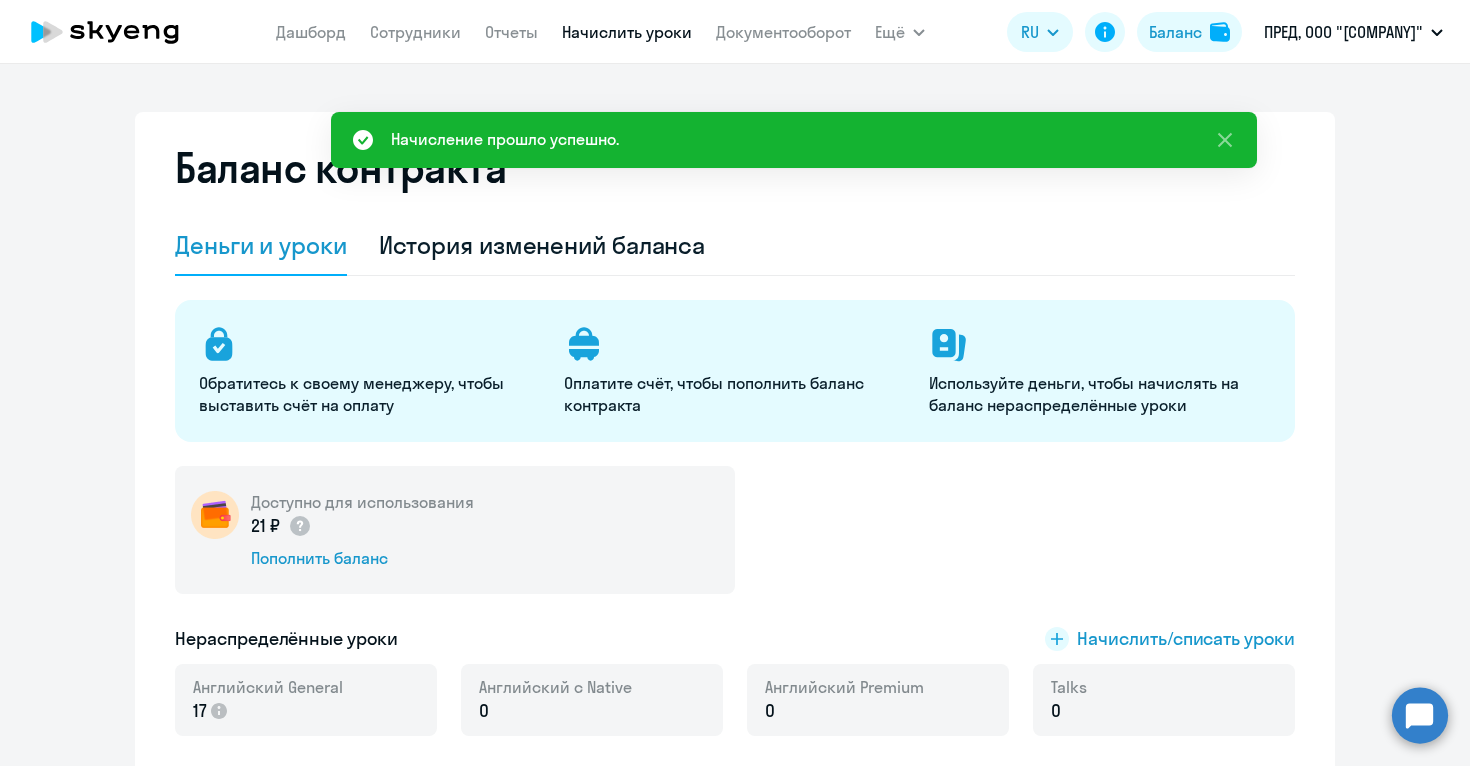 click on "Начислить уроки" at bounding box center [627, 32] 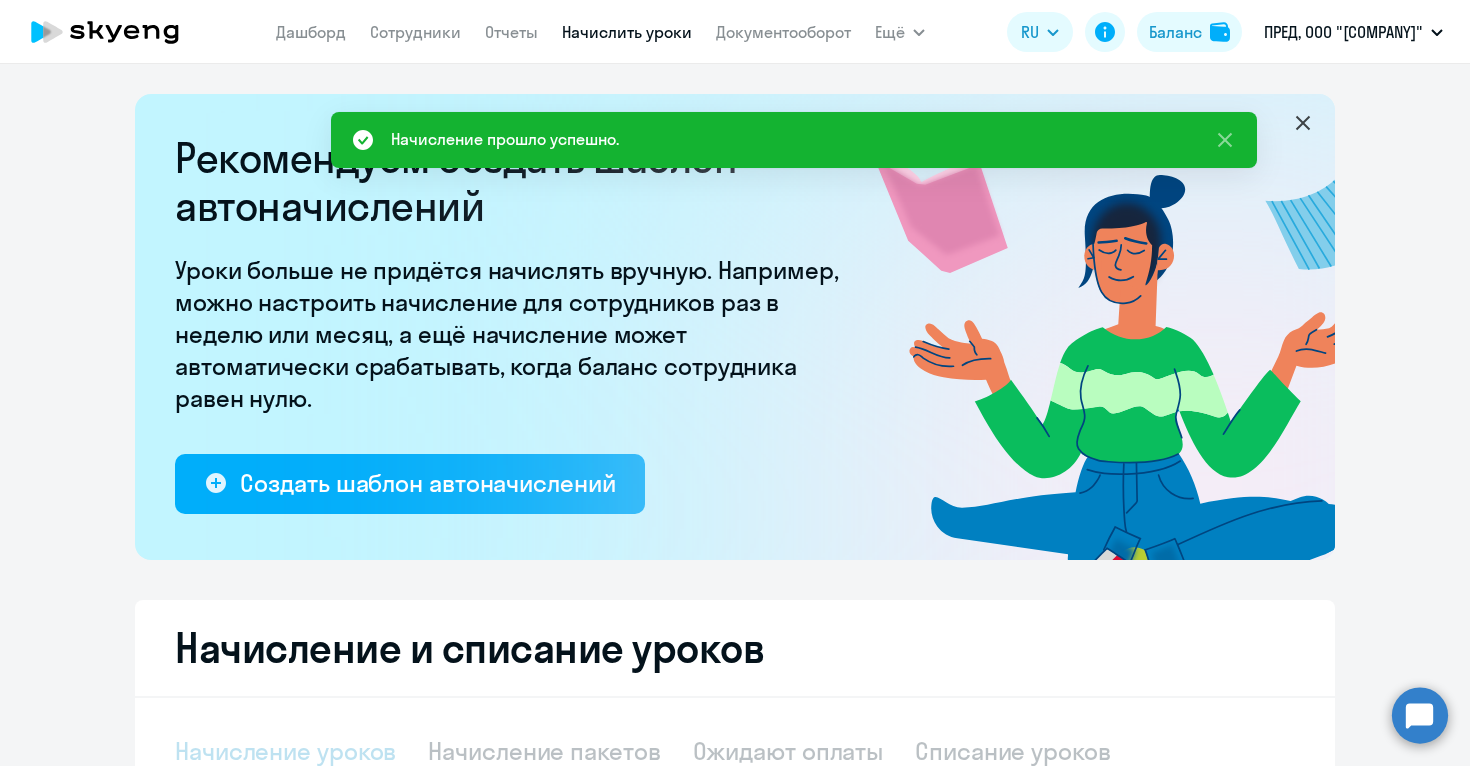 select on "10" 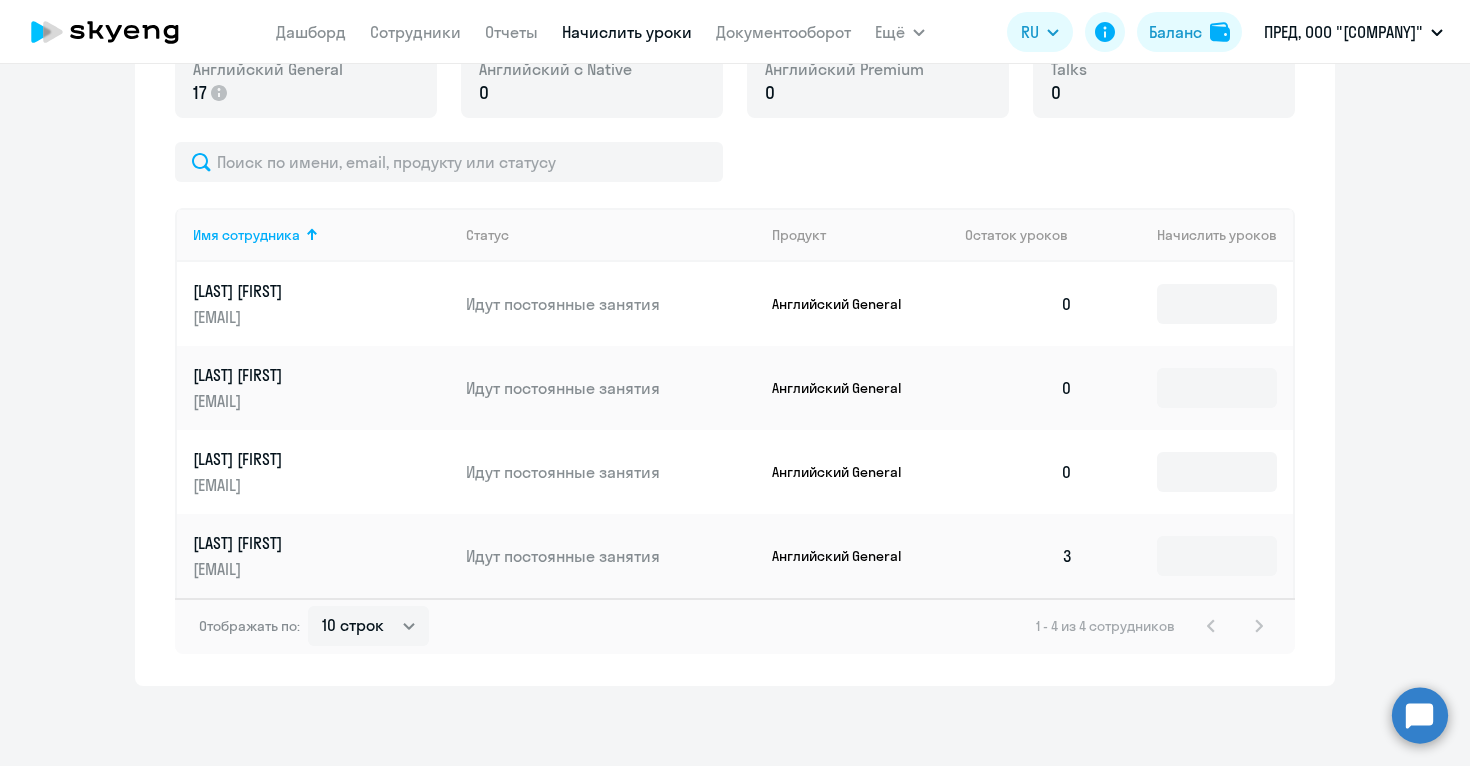 scroll, scrollTop: 781, scrollLeft: 0, axis: vertical 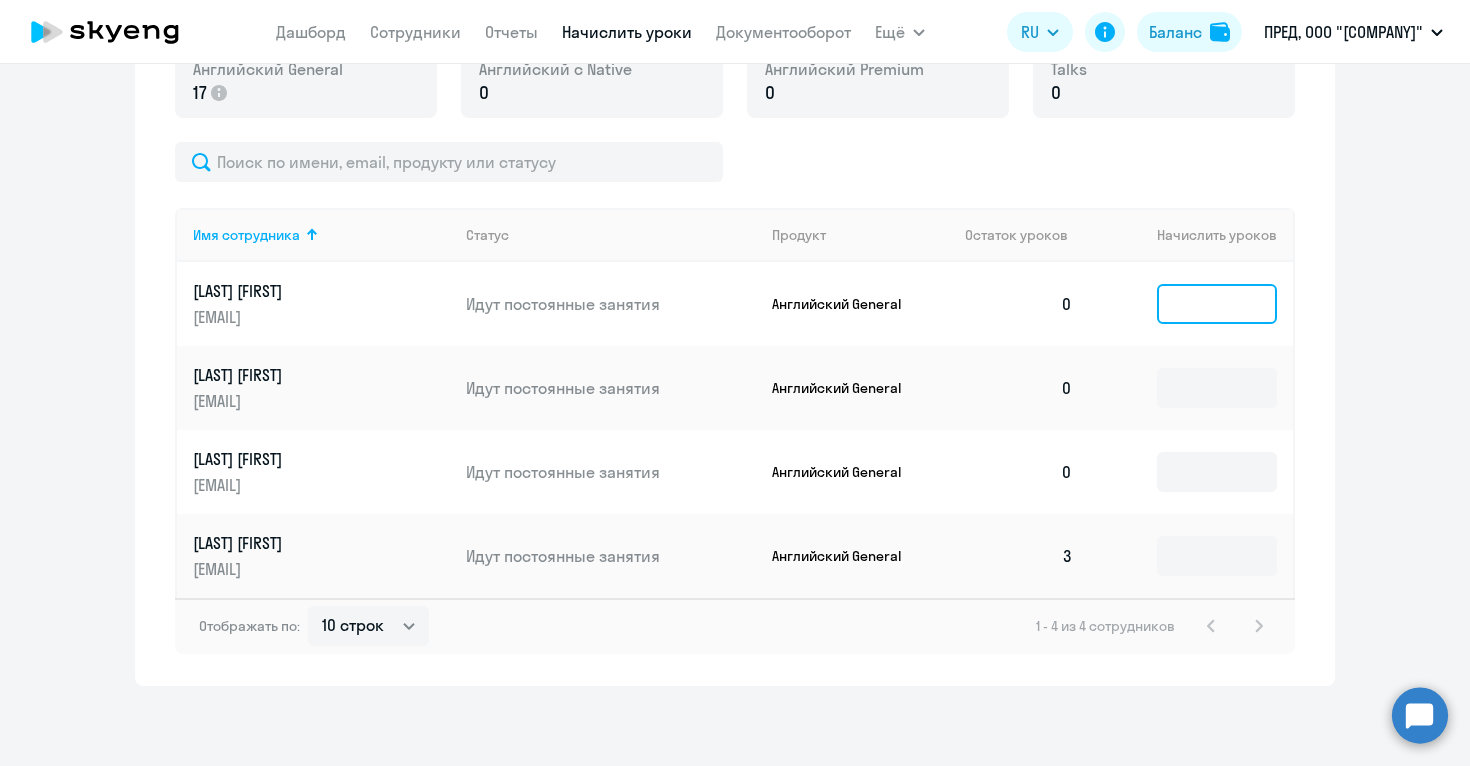click 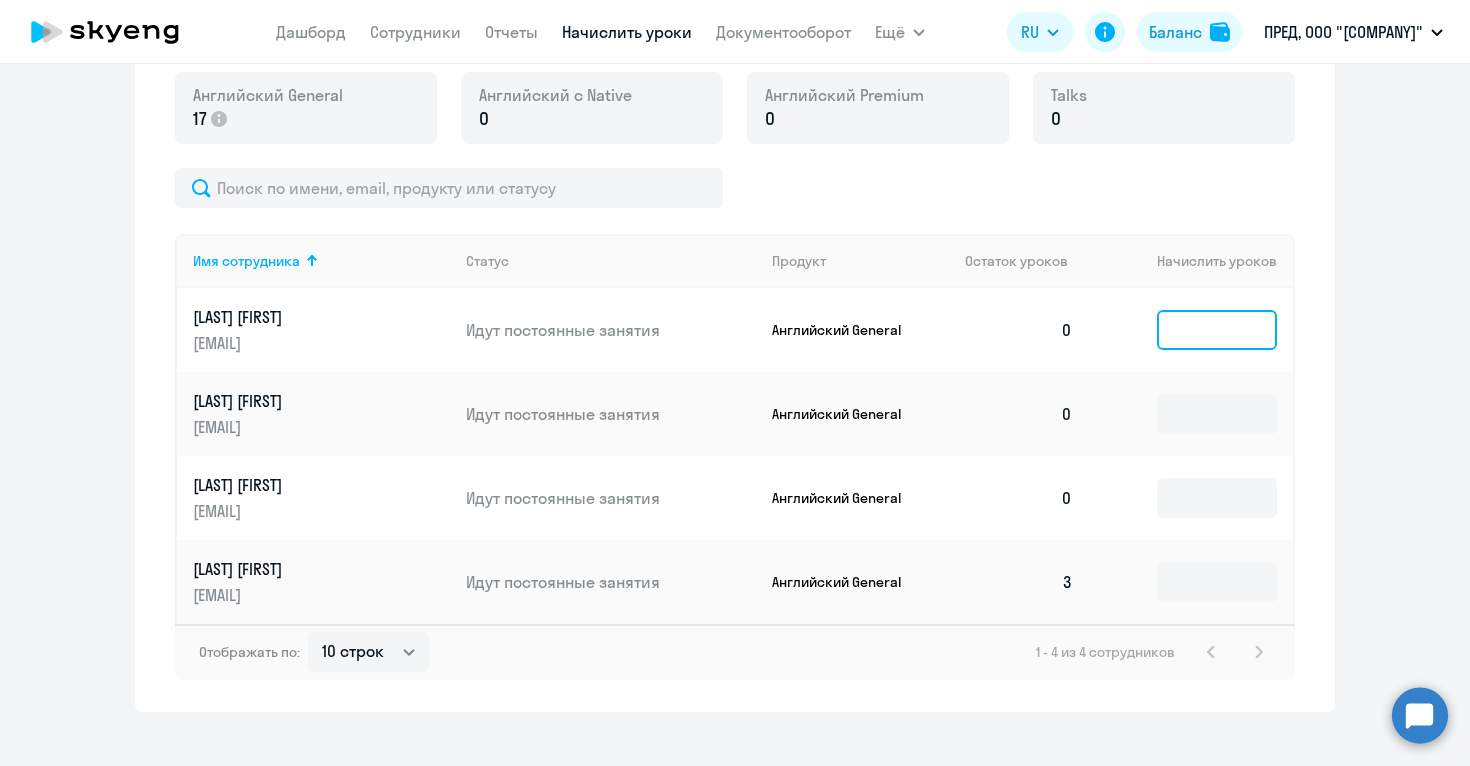 scroll, scrollTop: 729, scrollLeft: 0, axis: vertical 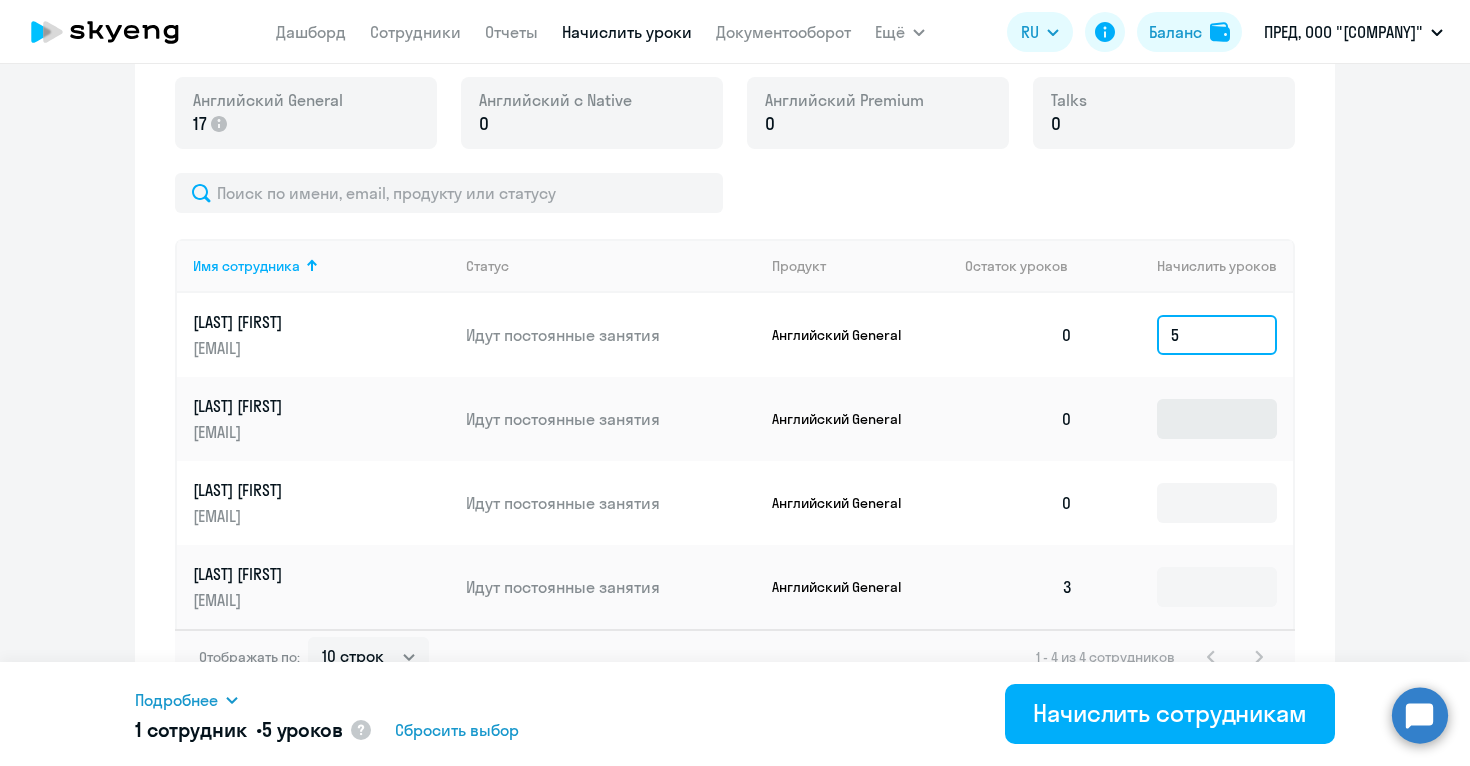 type on "5" 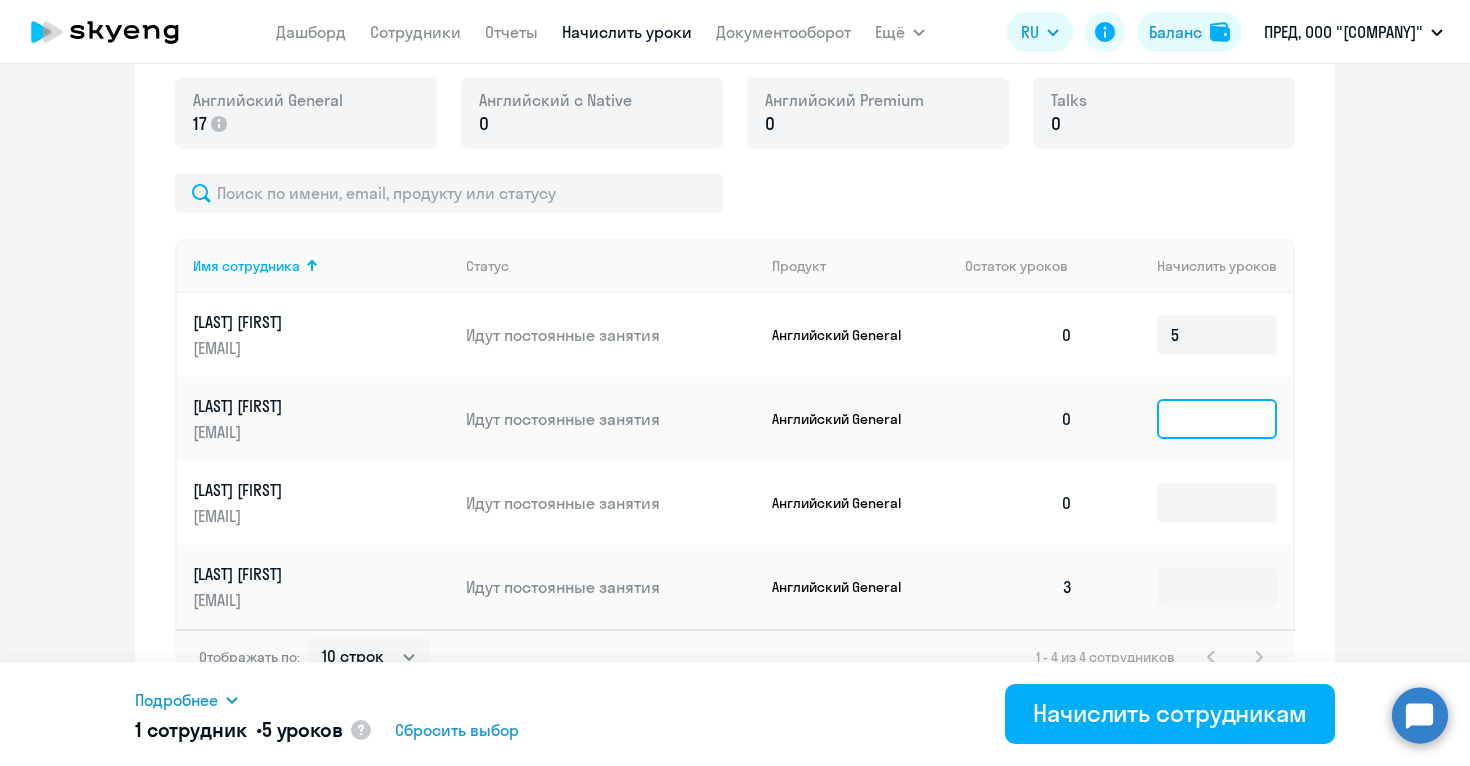 click 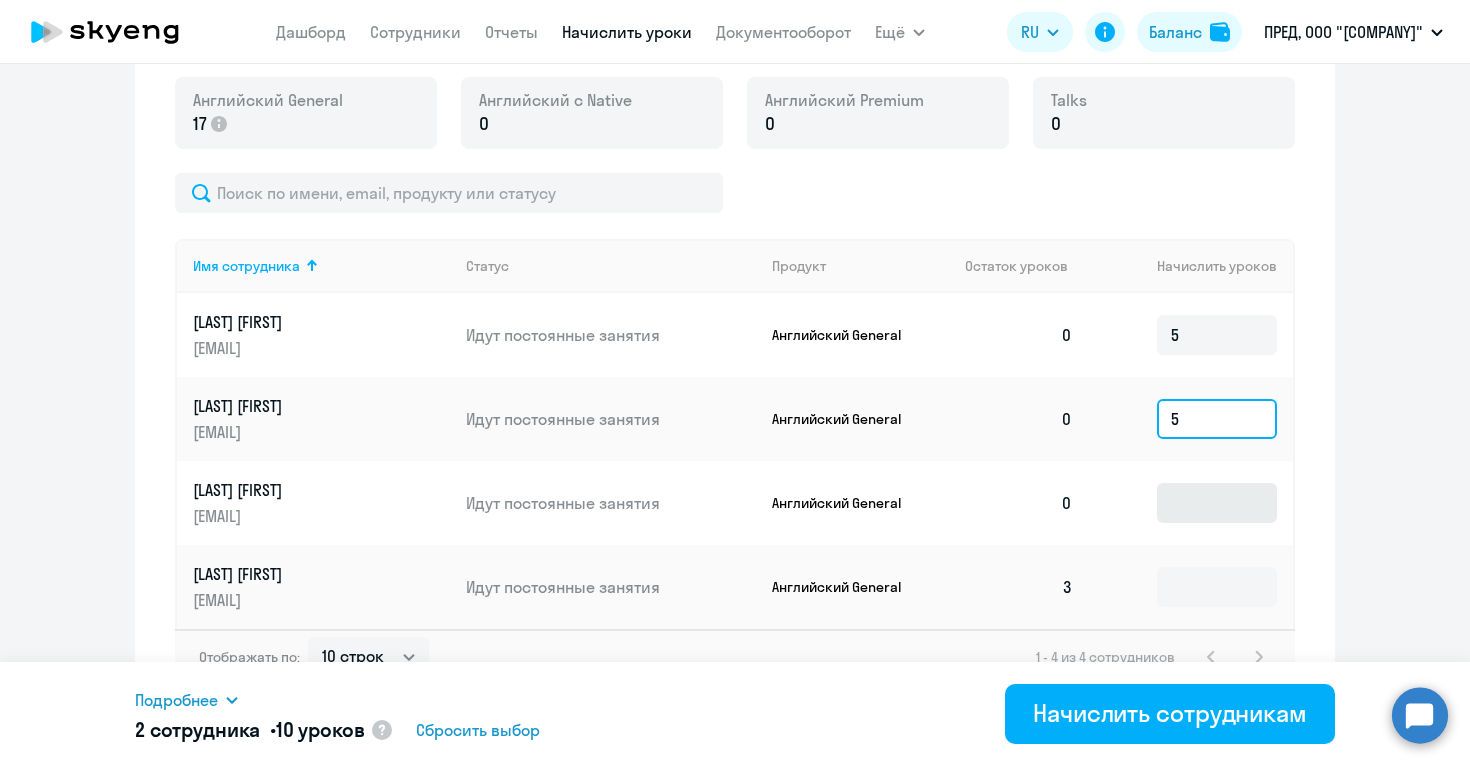 type on "5" 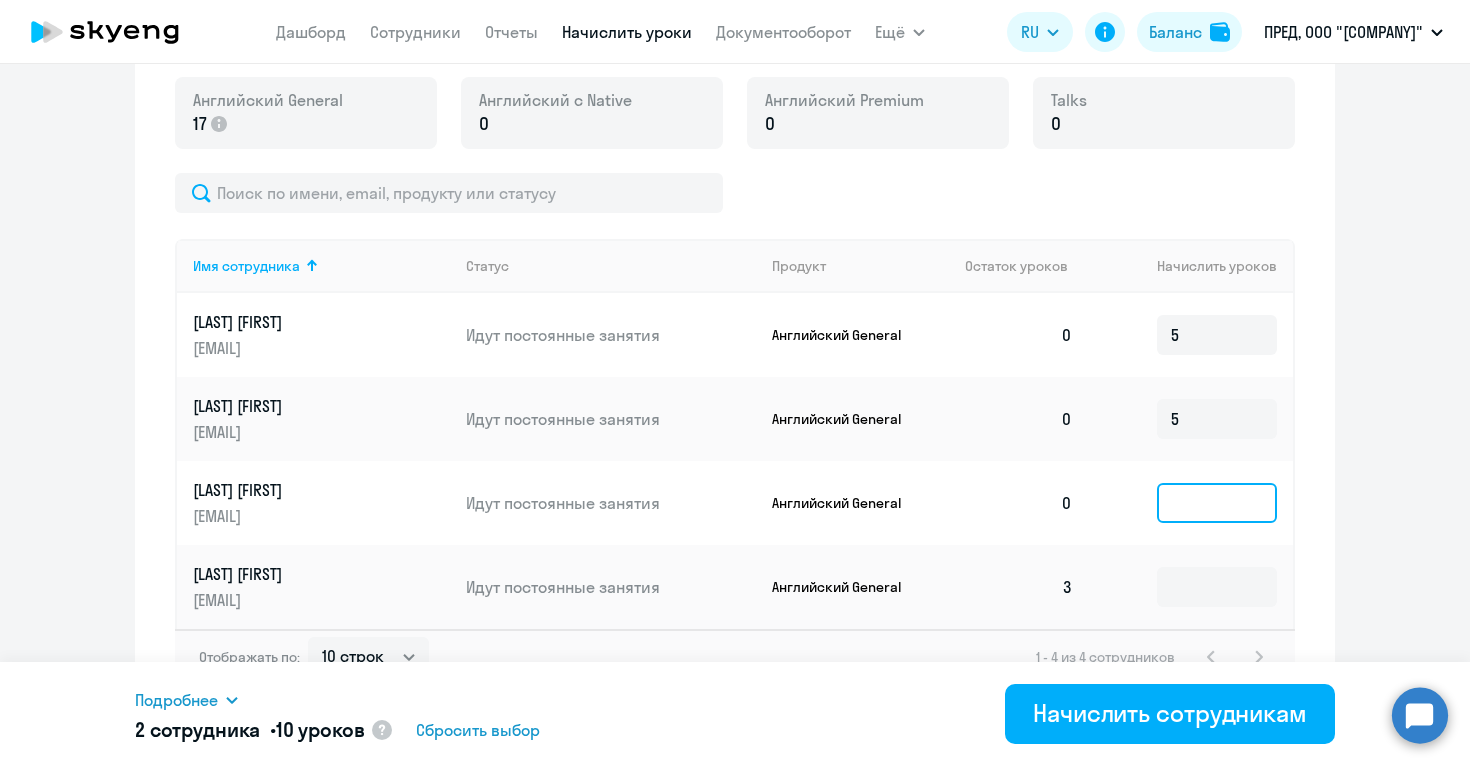 click 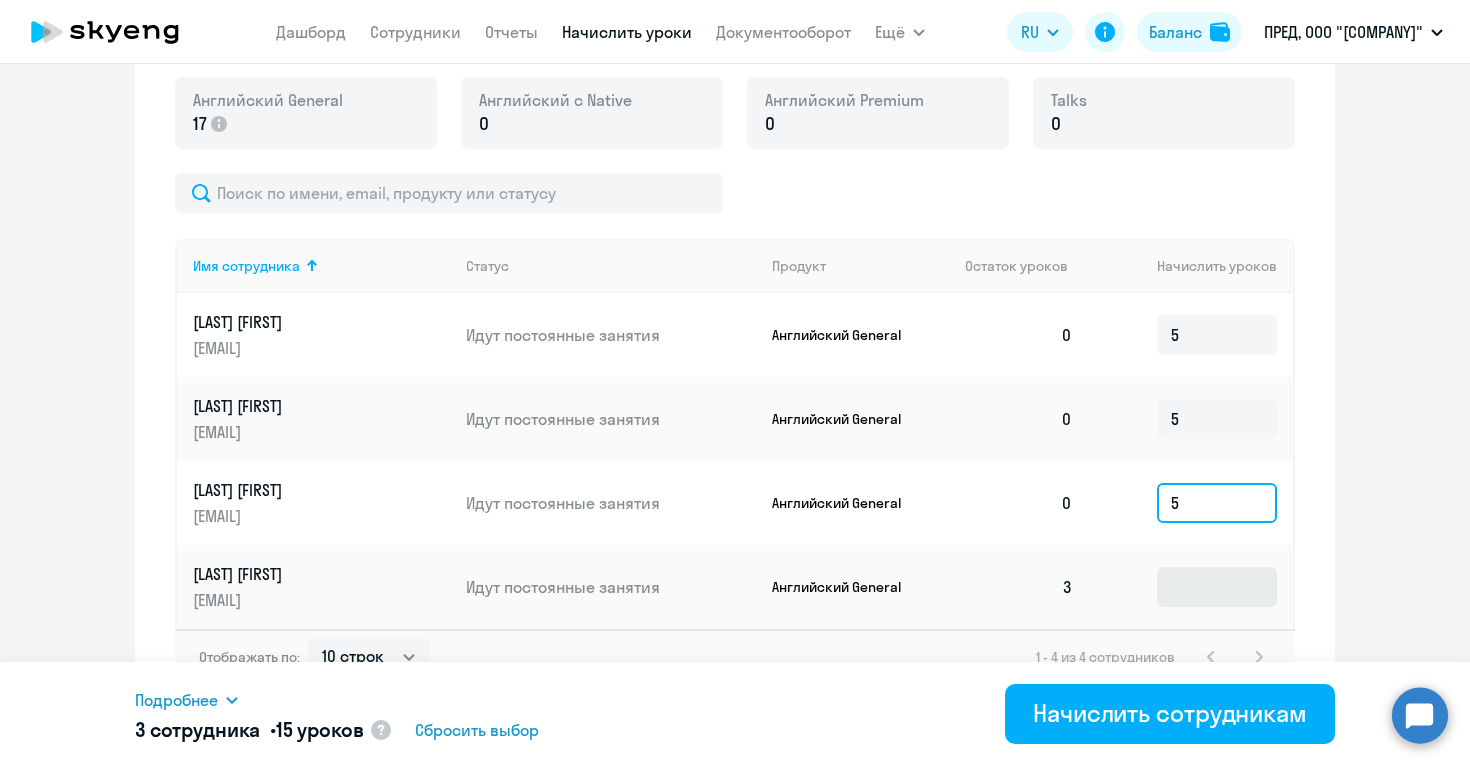 type on "5" 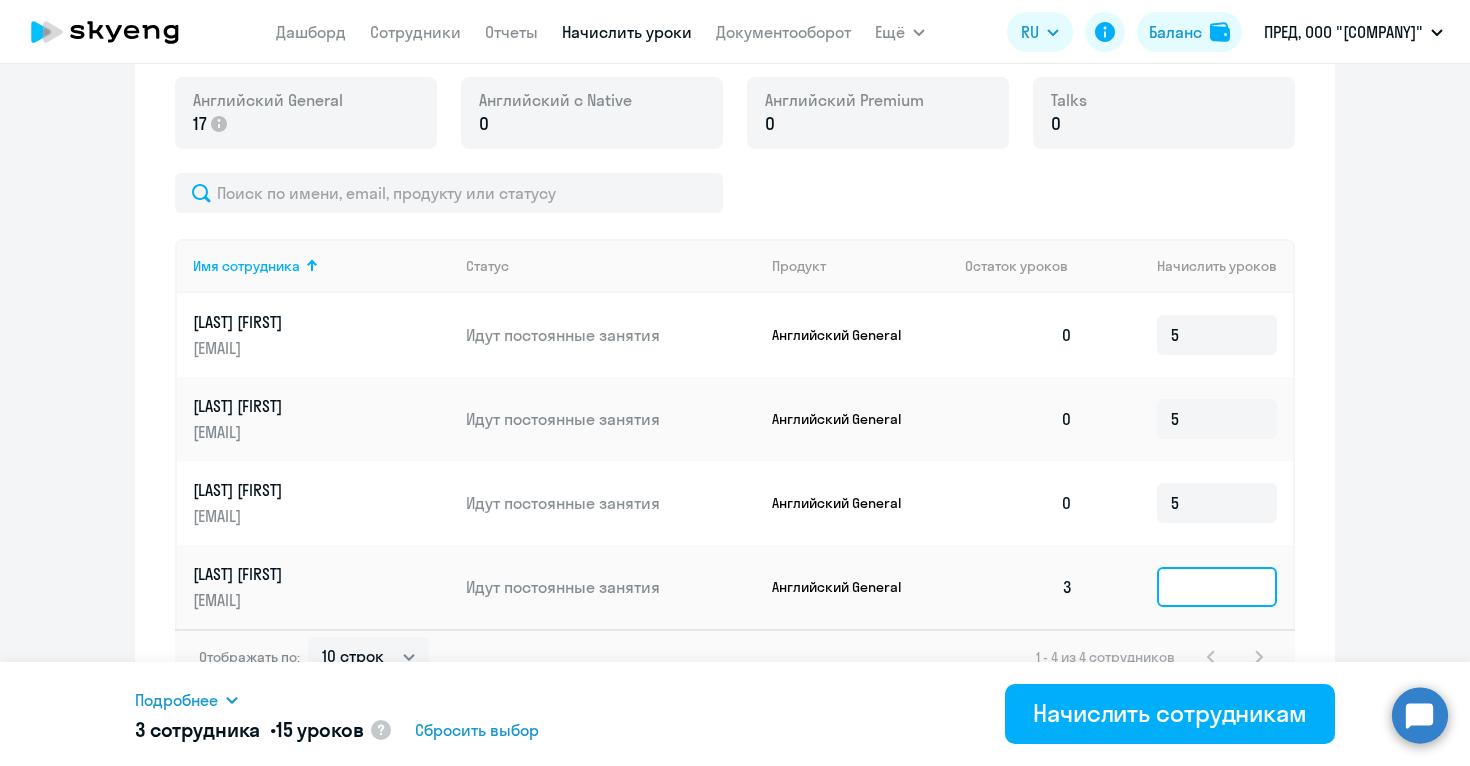 click 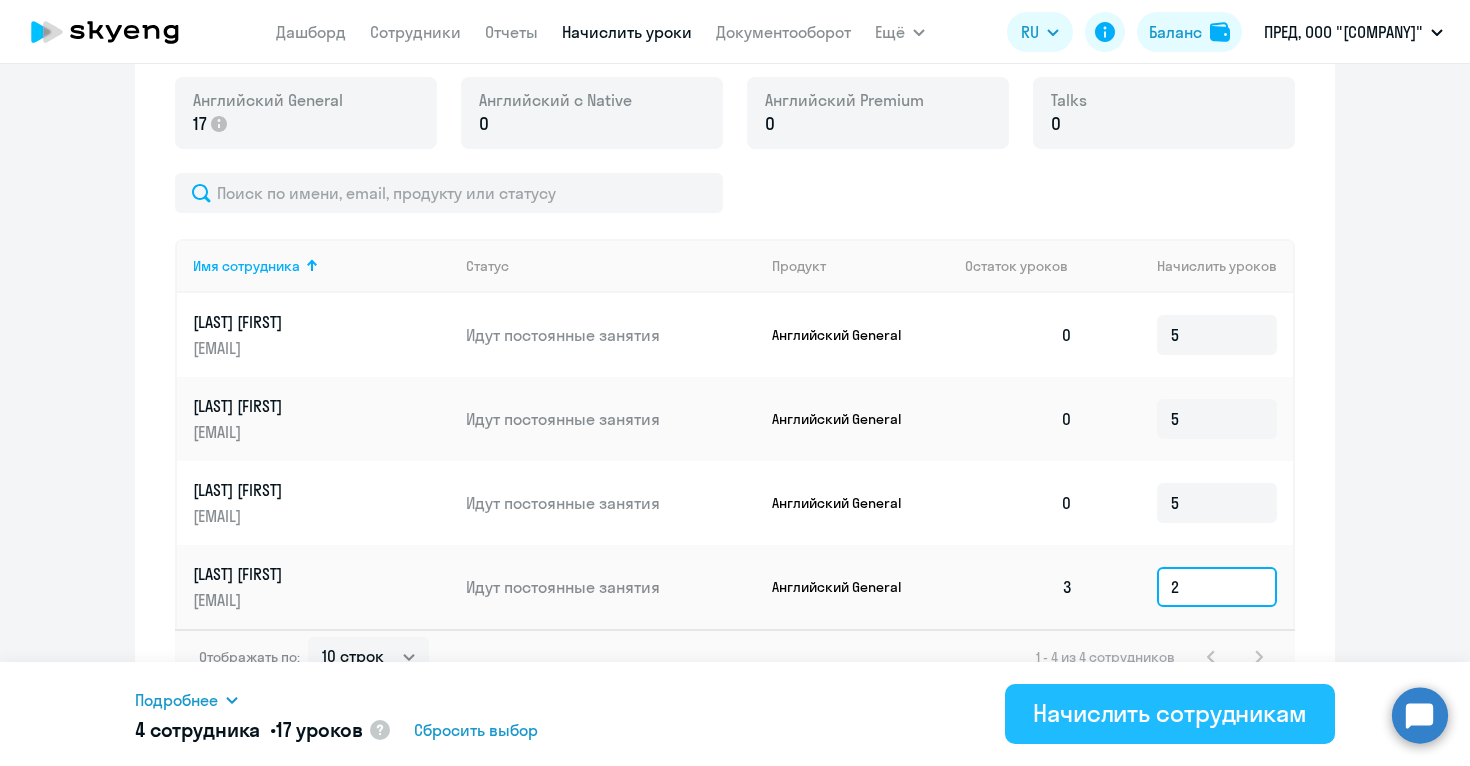 type on "2" 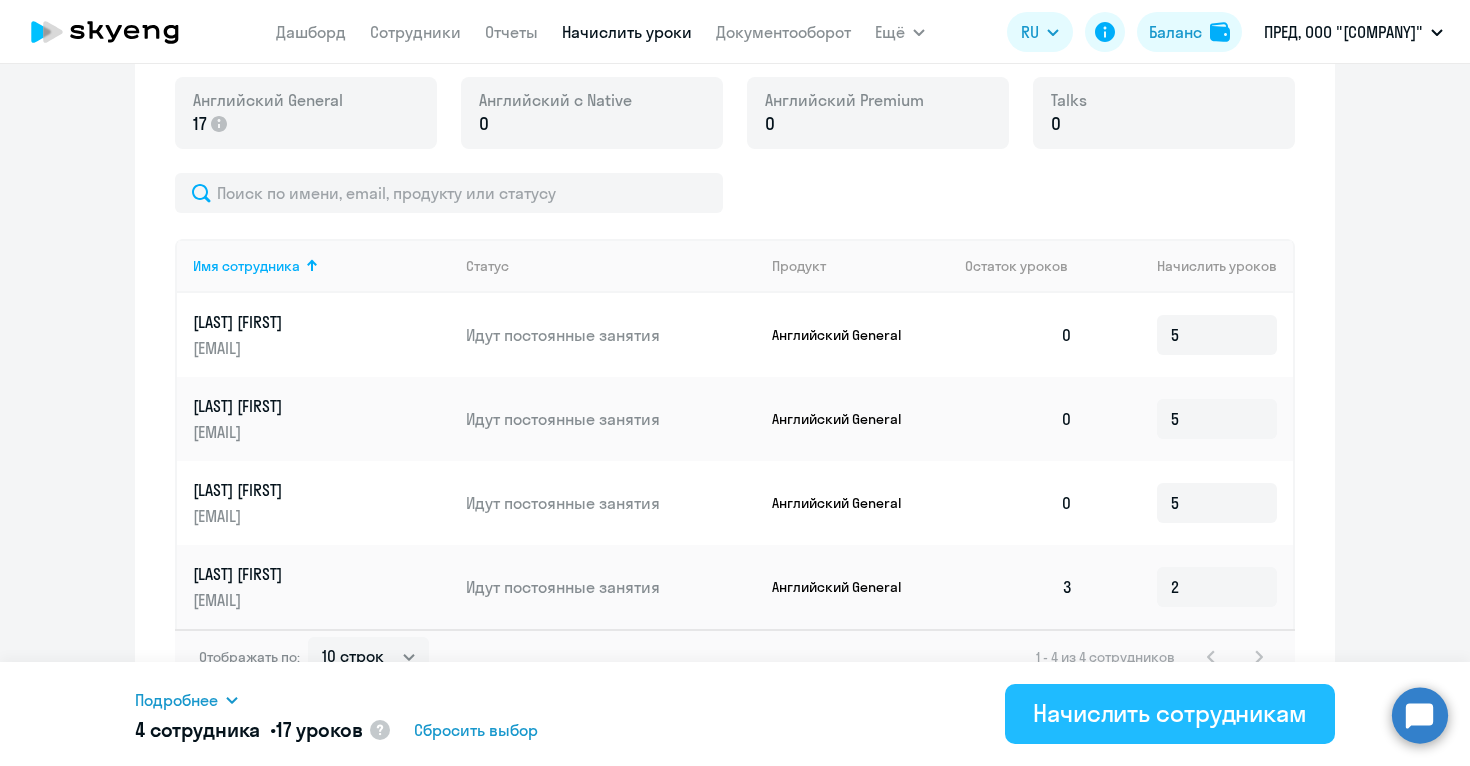 click on "Начислить сотрудникам" at bounding box center [1170, 713] 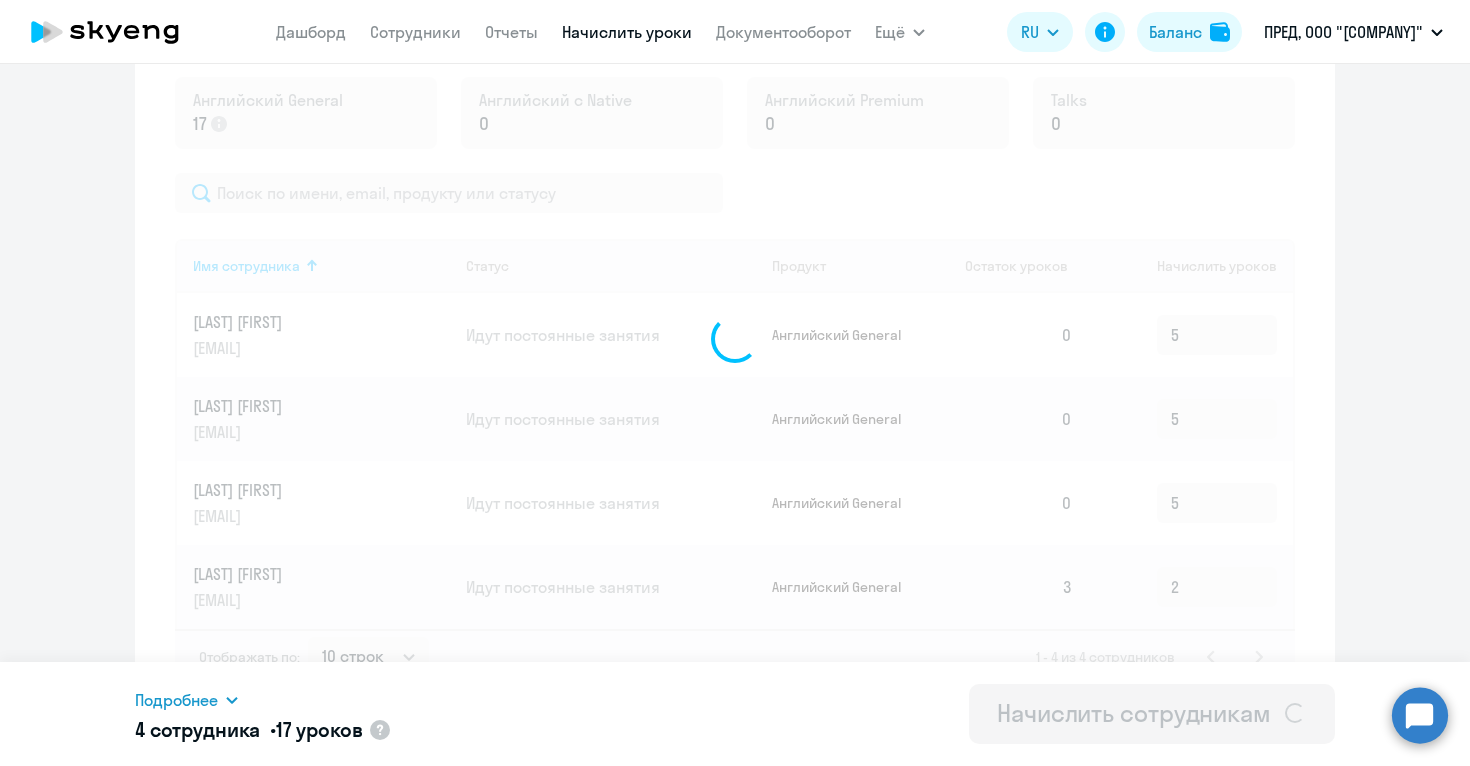type 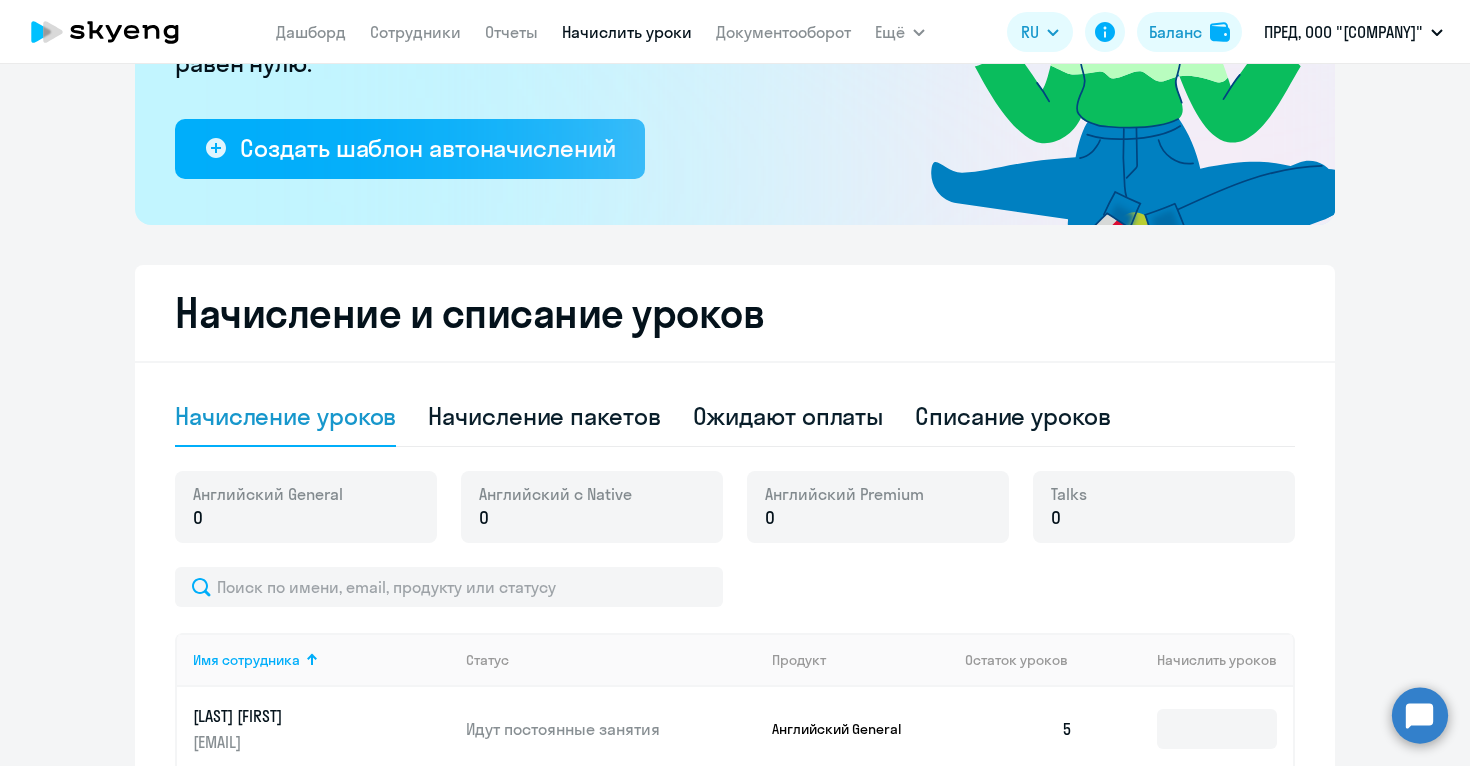 scroll, scrollTop: 0, scrollLeft: 0, axis: both 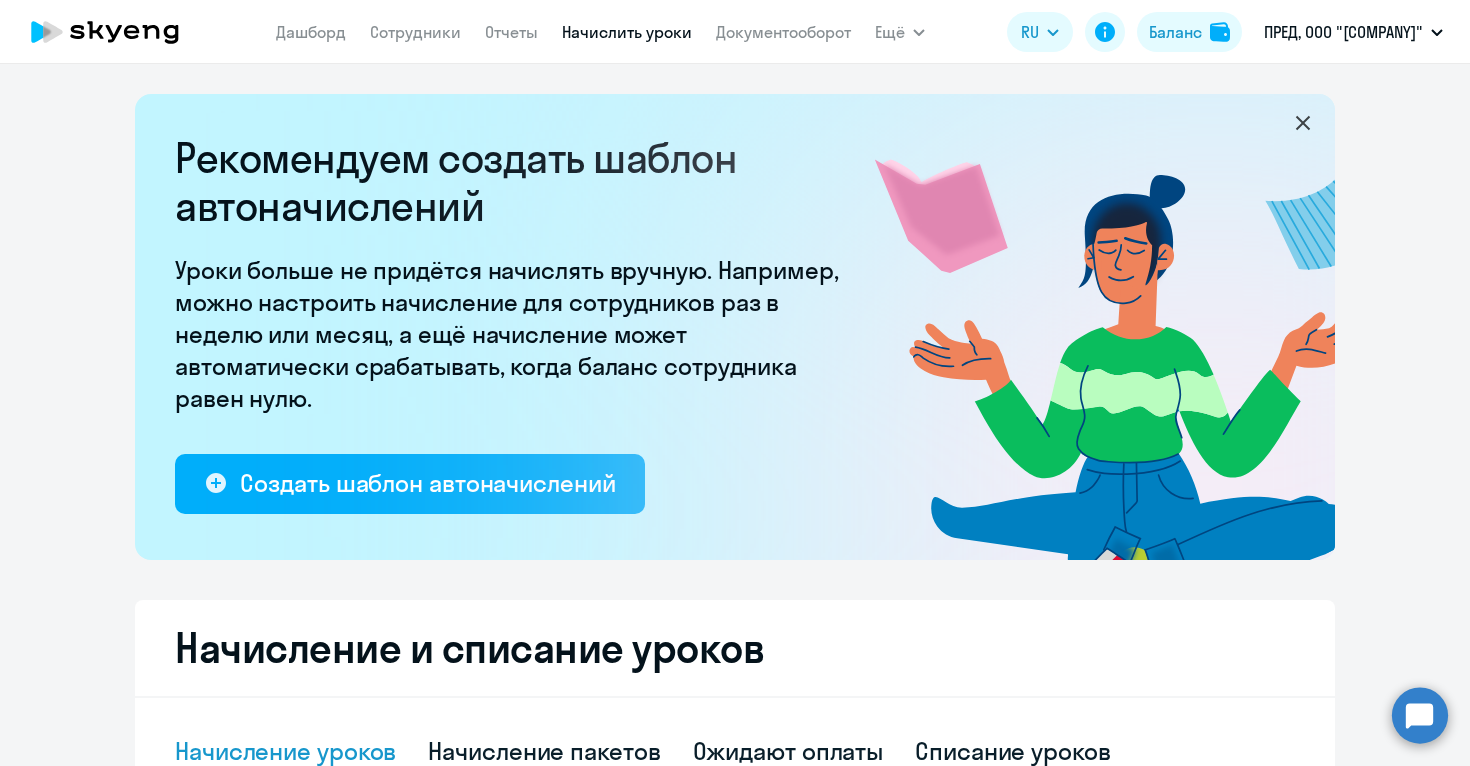 click 